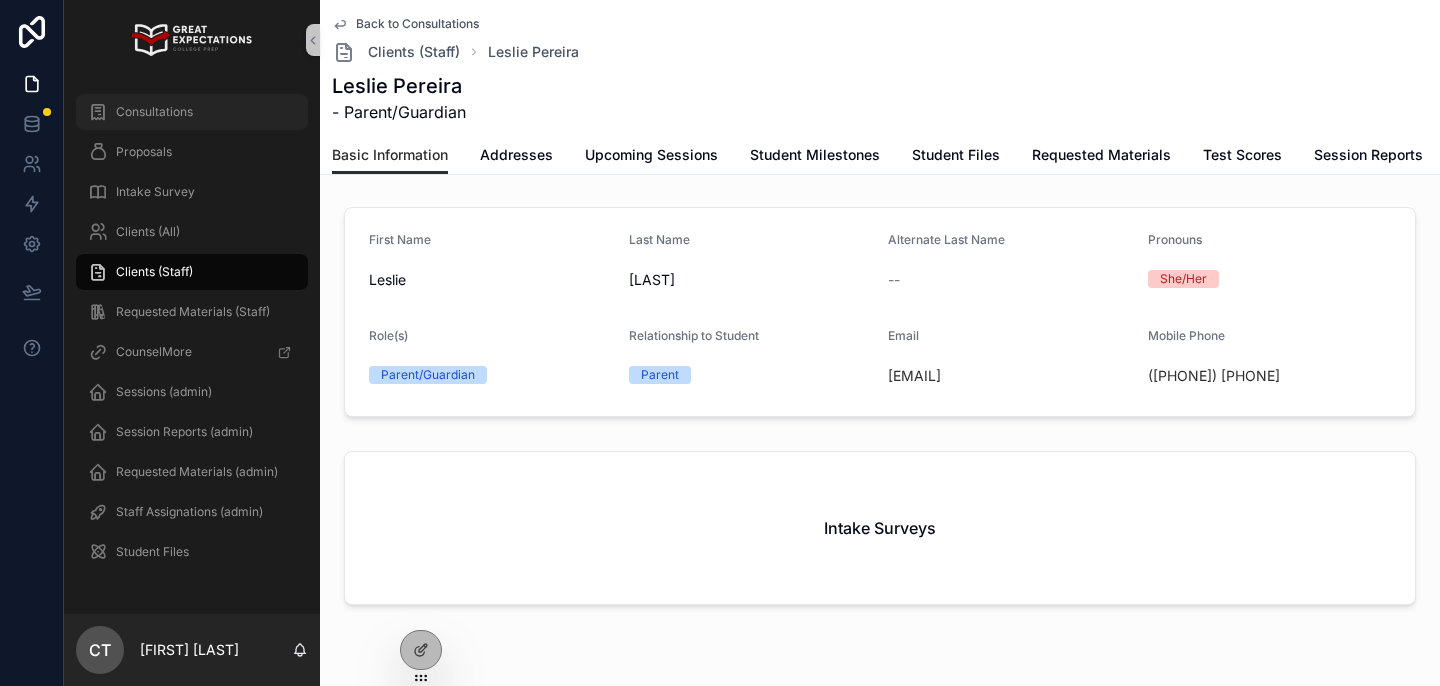 scroll, scrollTop: 0, scrollLeft: 0, axis: both 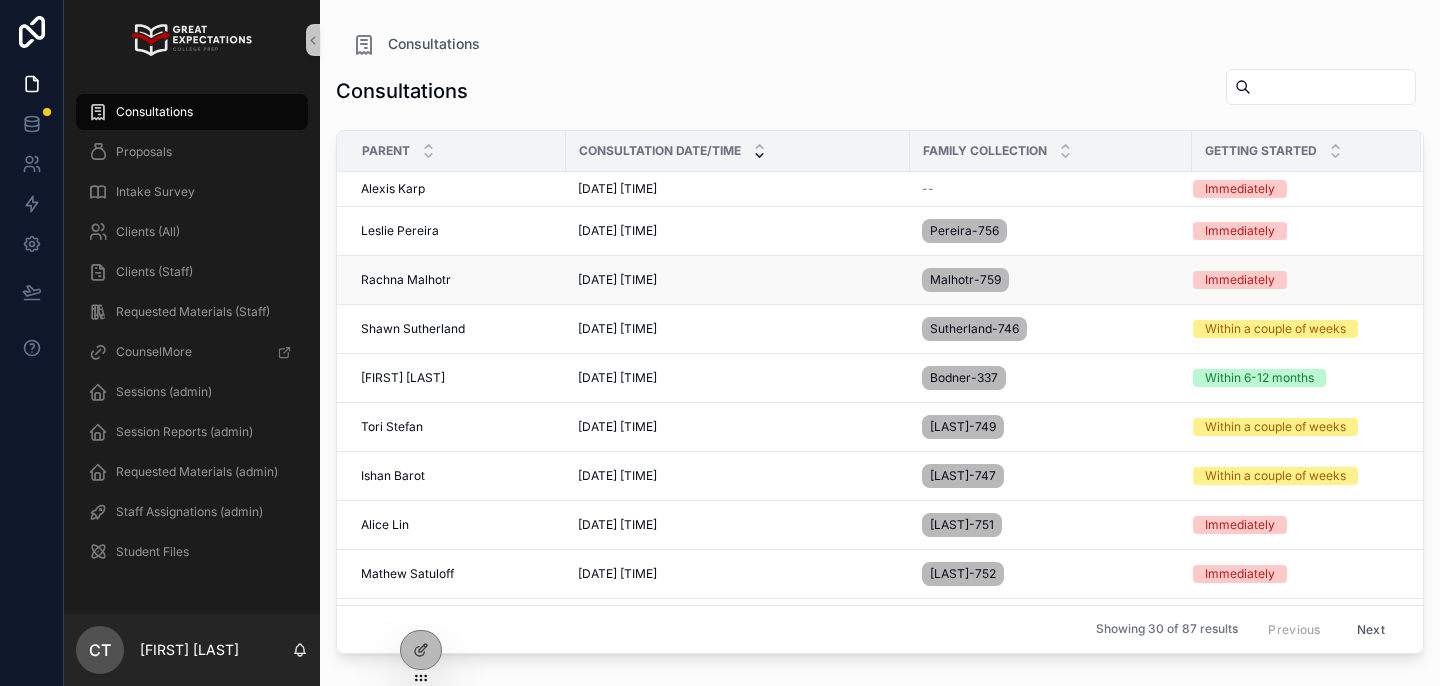 click on "Rachna Malhotr" at bounding box center (406, 280) 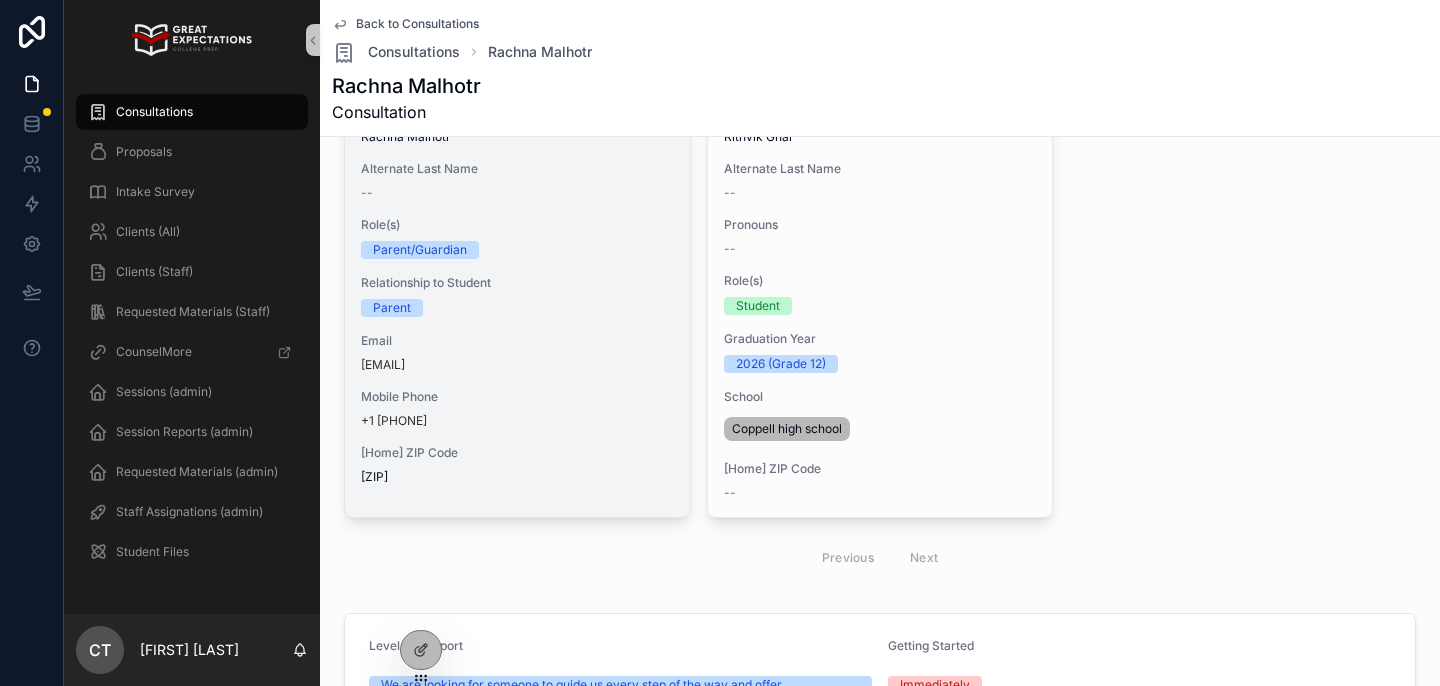 scroll, scrollTop: 188, scrollLeft: 0, axis: vertical 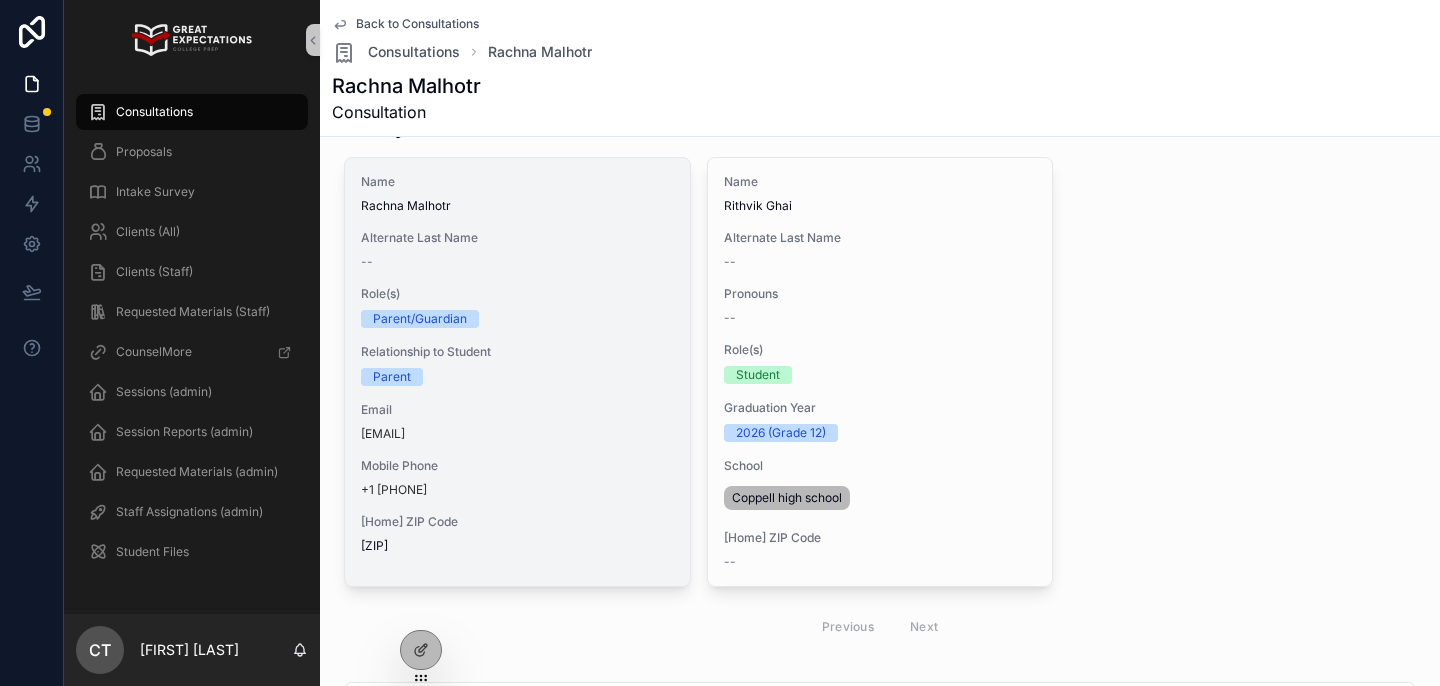 click on "Parent" at bounding box center [517, 377] 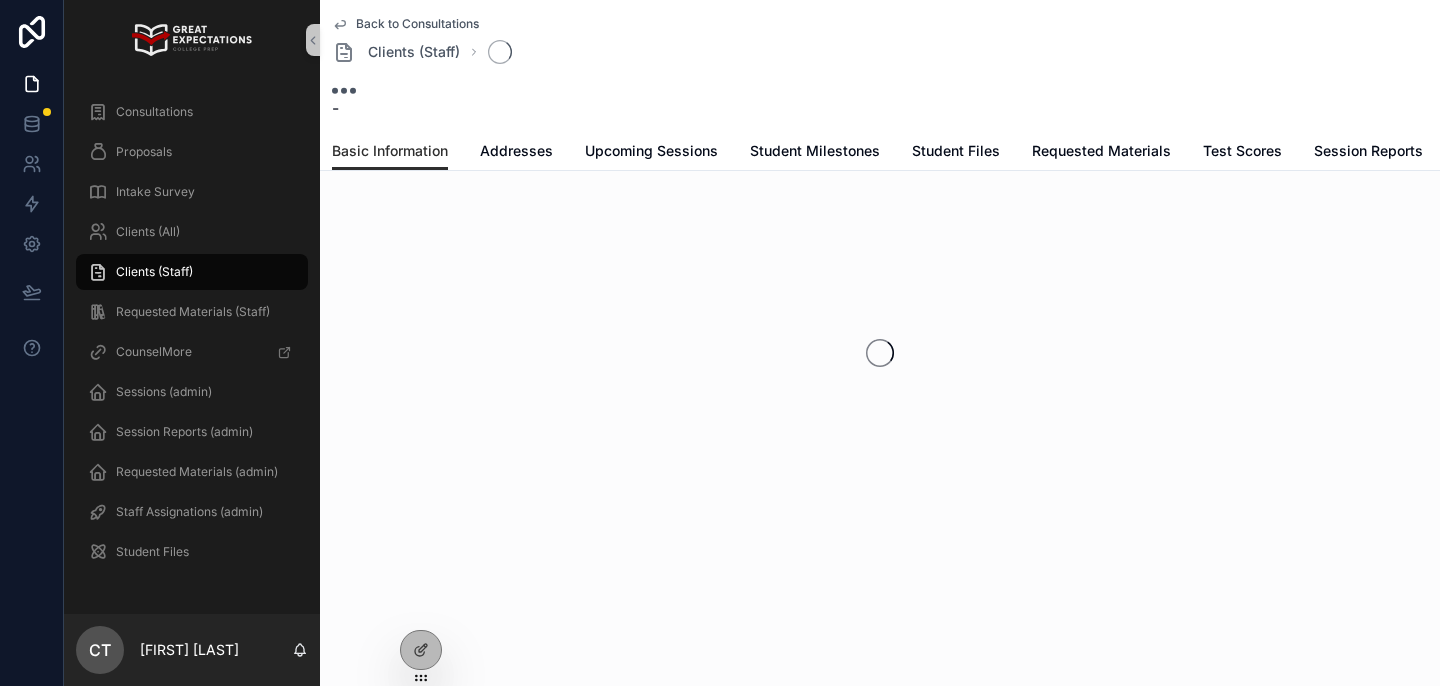 scroll, scrollTop: 0, scrollLeft: 0, axis: both 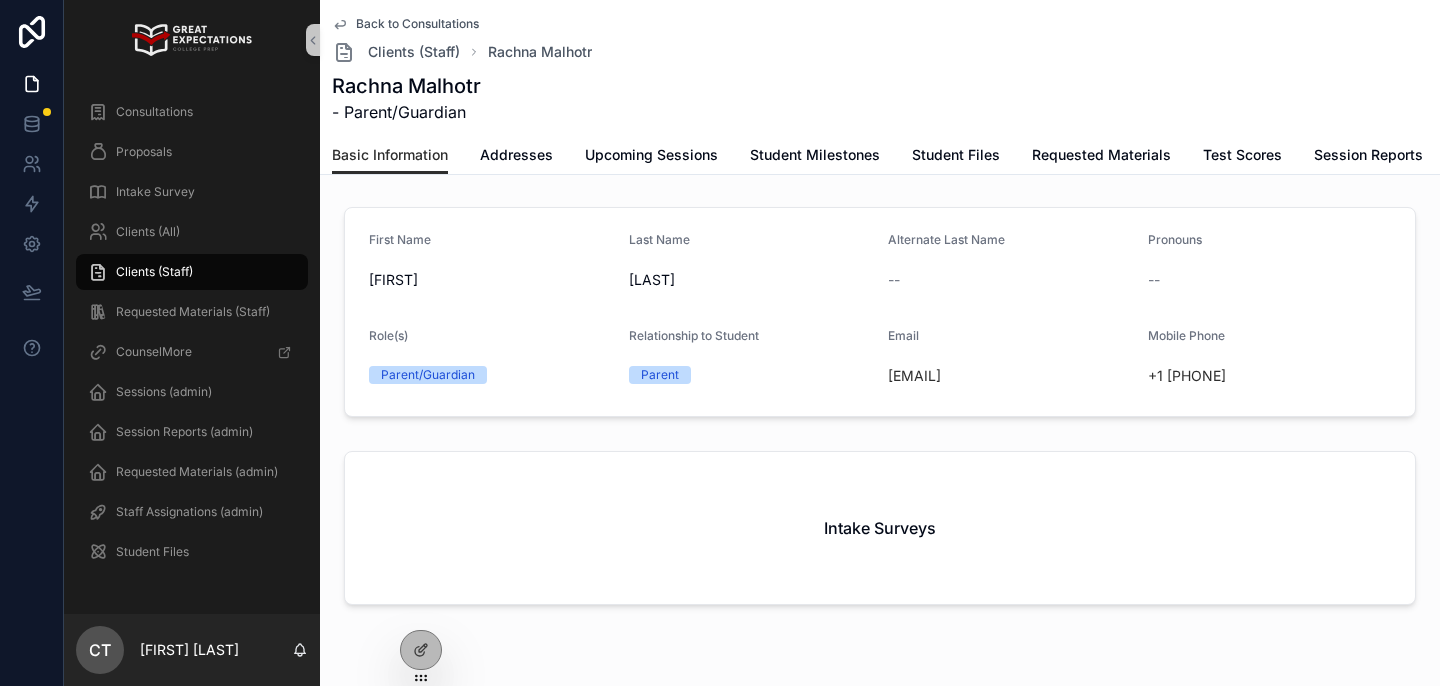 drag, startPoint x: 1074, startPoint y: 383, endPoint x: 885, endPoint y: 379, distance: 189.04233 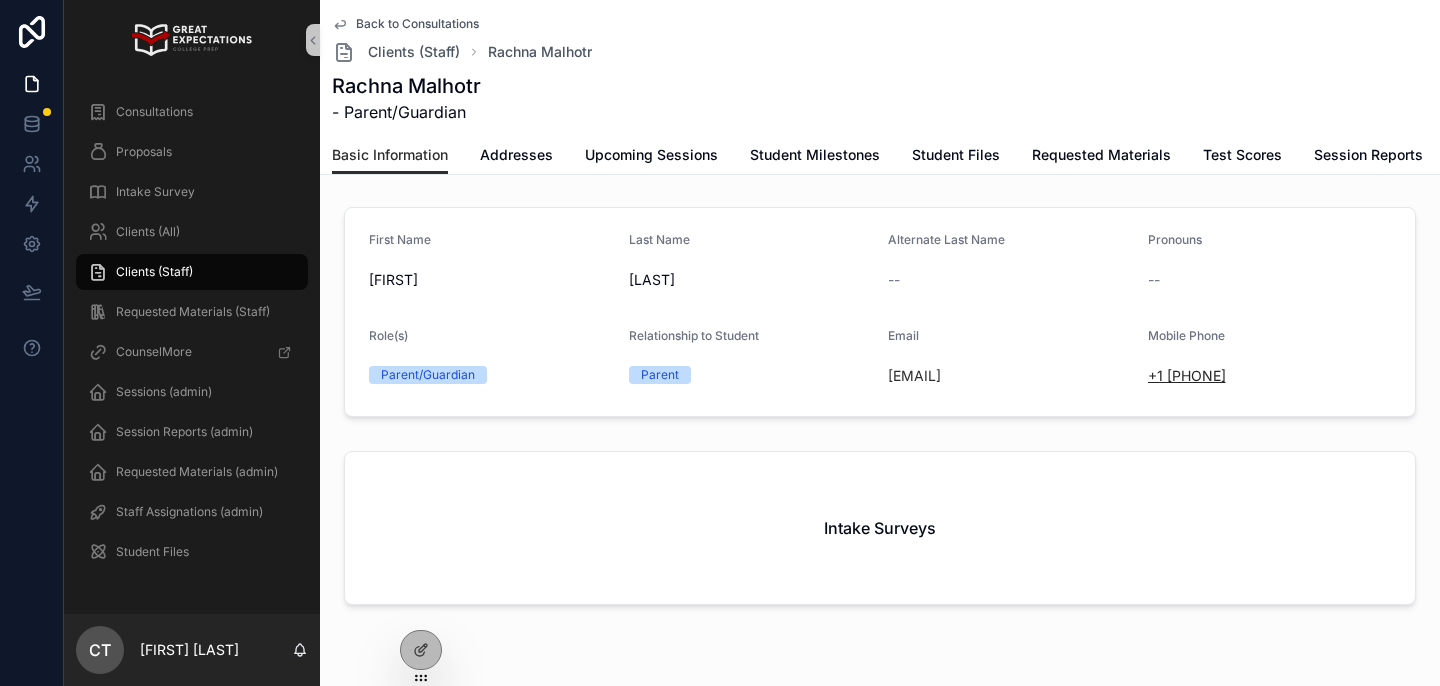 drag, startPoint x: 1287, startPoint y: 379, endPoint x: 1170, endPoint y: 379, distance: 117 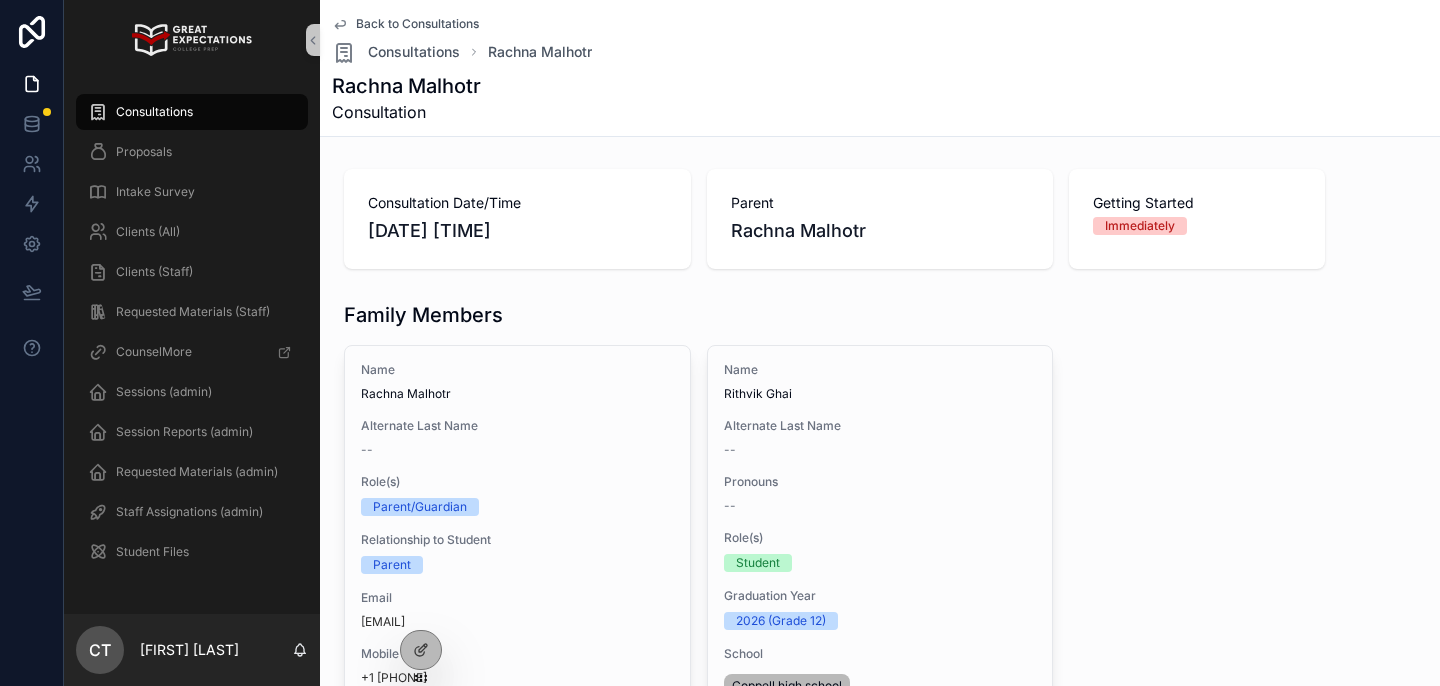scroll, scrollTop: 152, scrollLeft: 0, axis: vertical 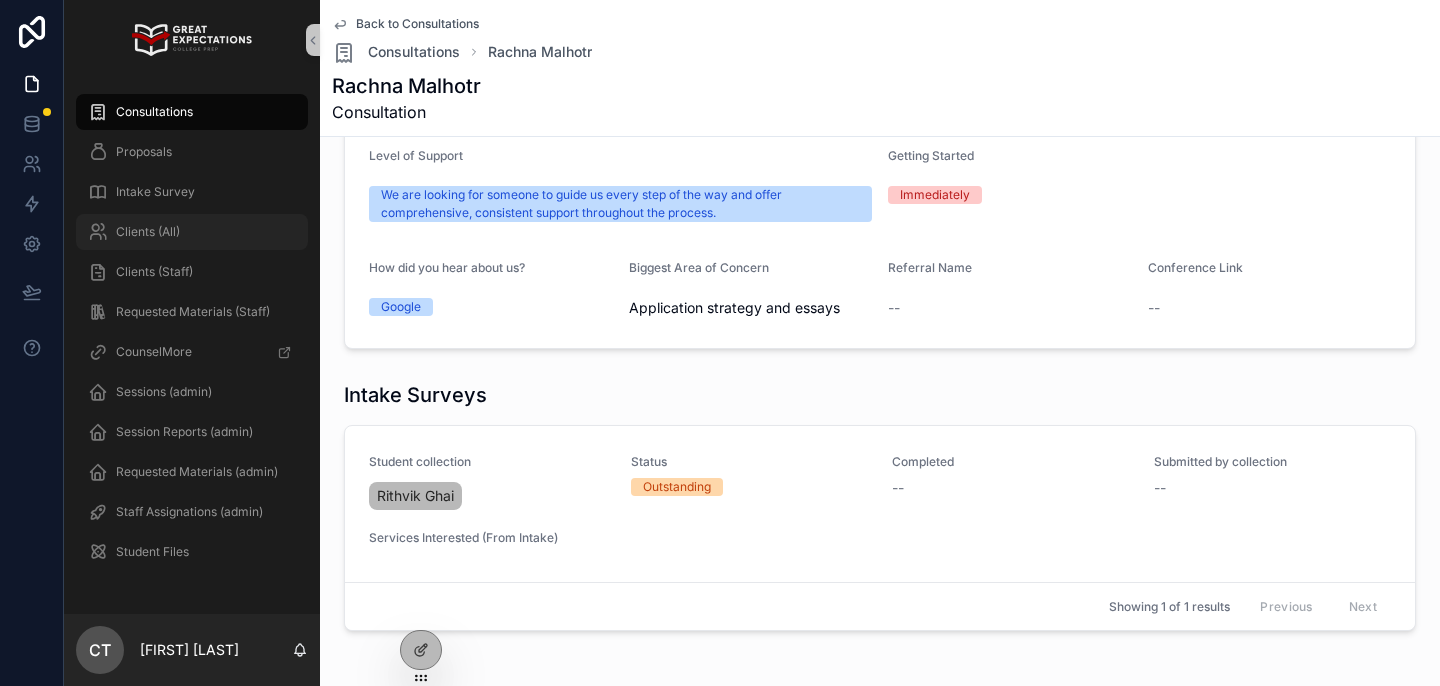 click on "Clients (All)" at bounding box center (148, 232) 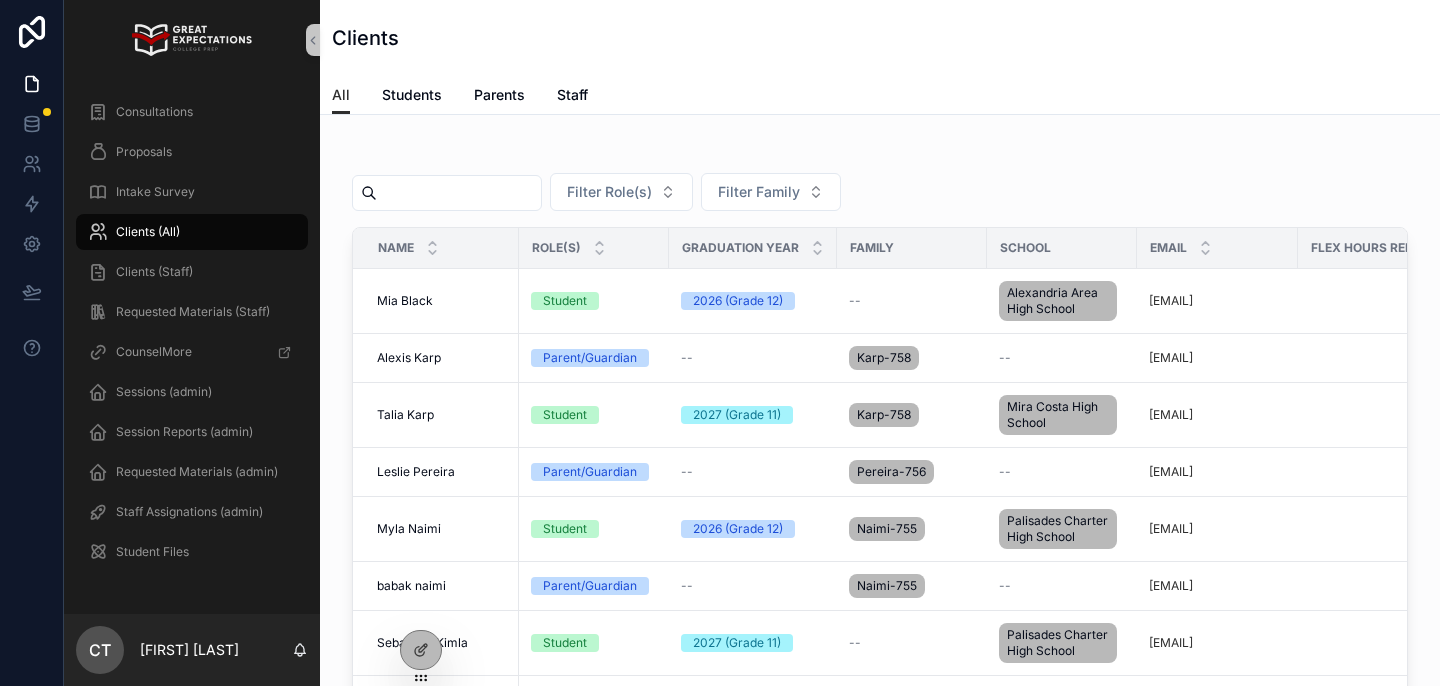 click at bounding box center [459, 193] 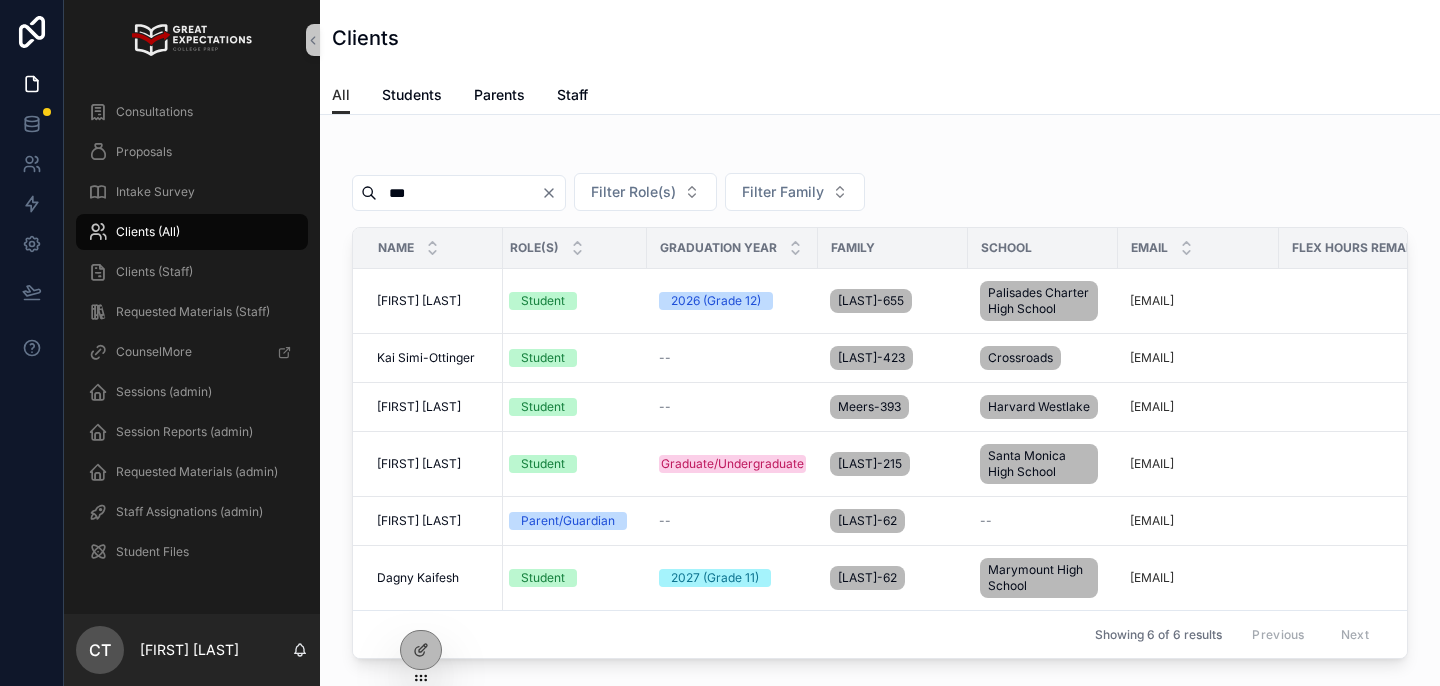 scroll, scrollTop: 0, scrollLeft: 0, axis: both 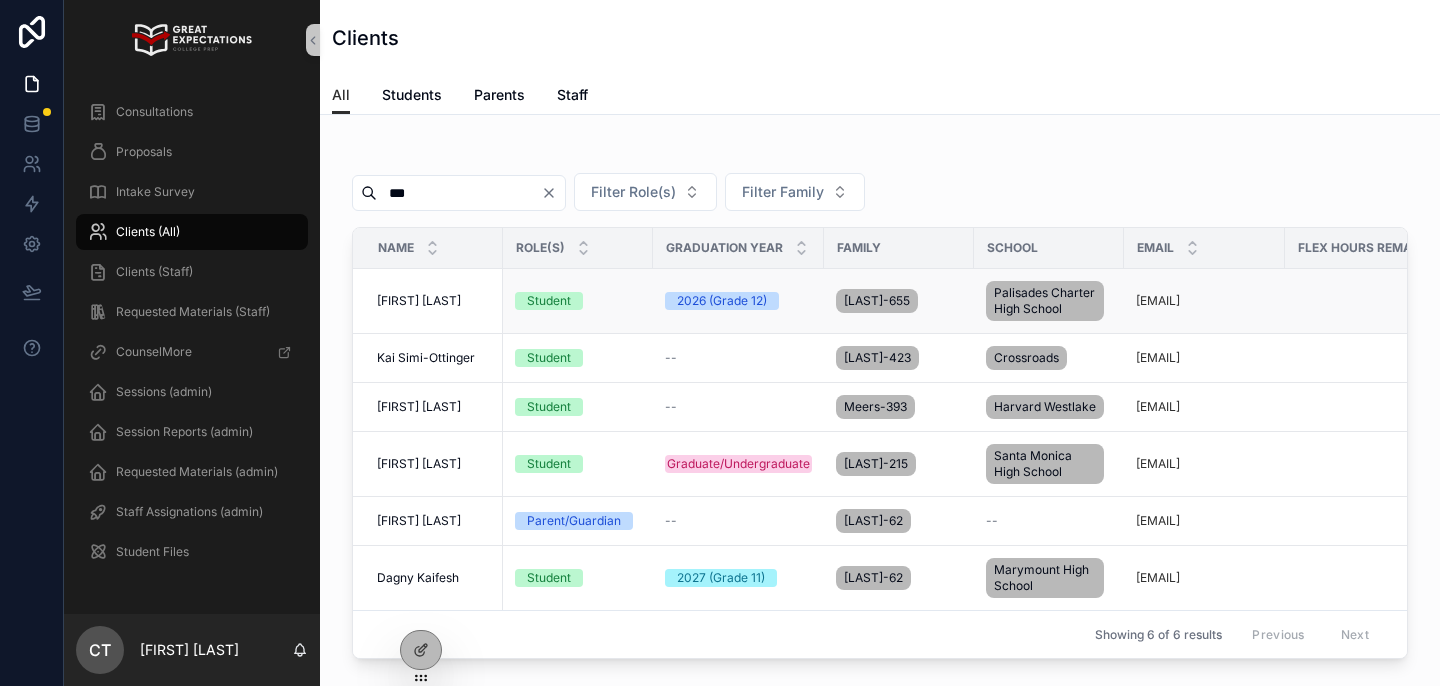 type on "***" 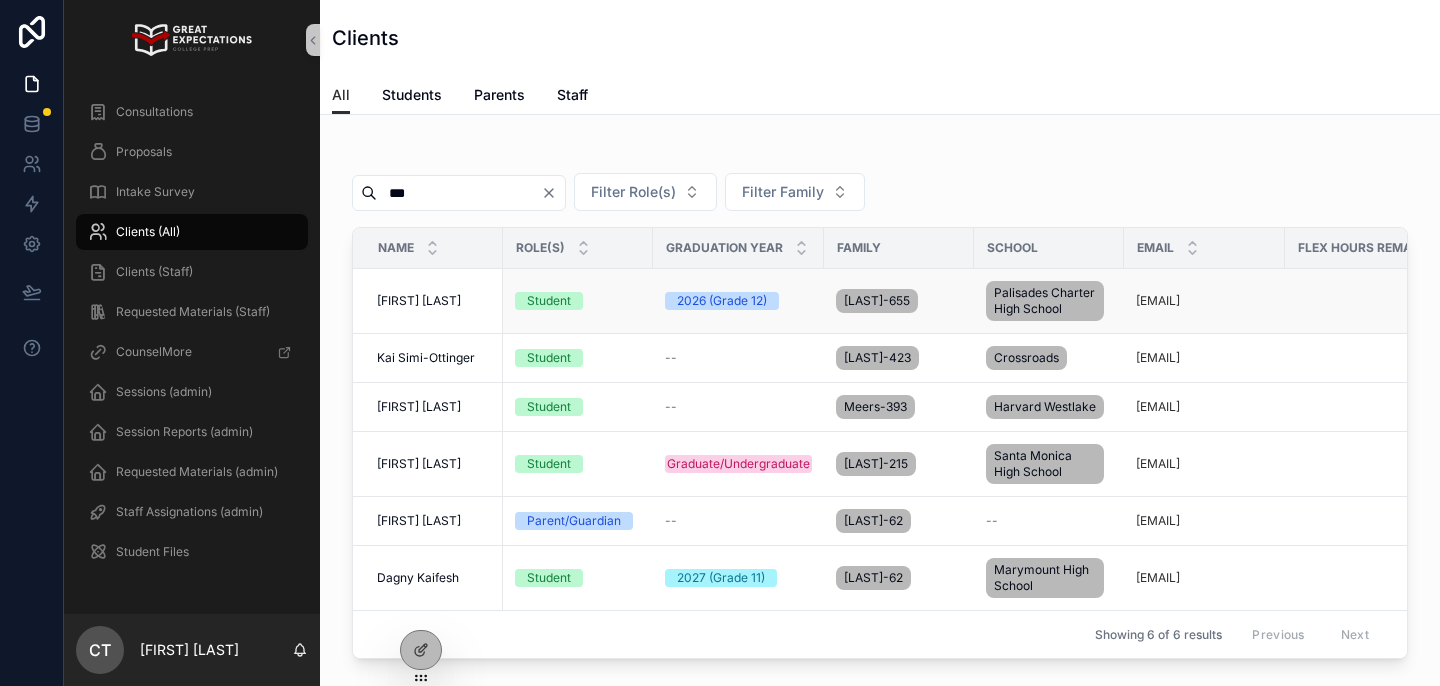 scroll, scrollTop: 0, scrollLeft: 504, axis: horizontal 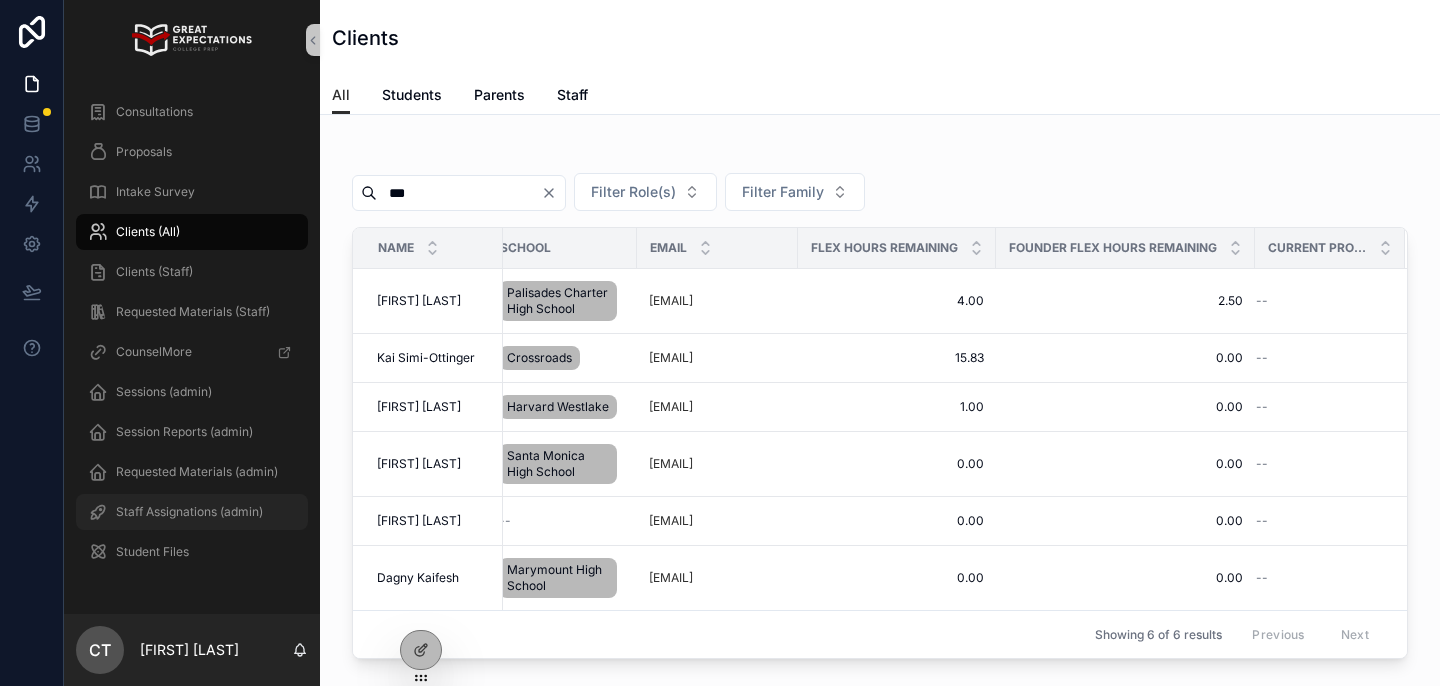 click on "Staff Assignations (admin)" at bounding box center (189, 512) 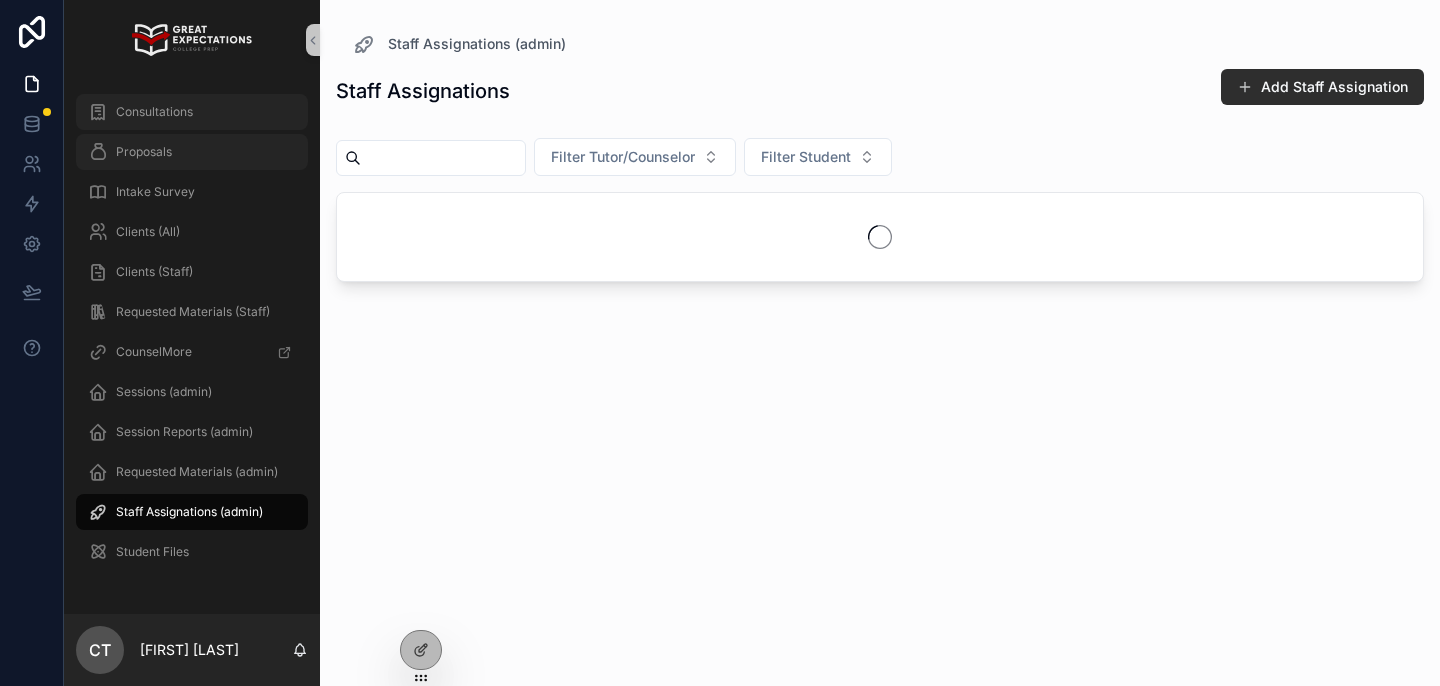 drag, startPoint x: 220, startPoint y: 117, endPoint x: 220, endPoint y: 145, distance: 28 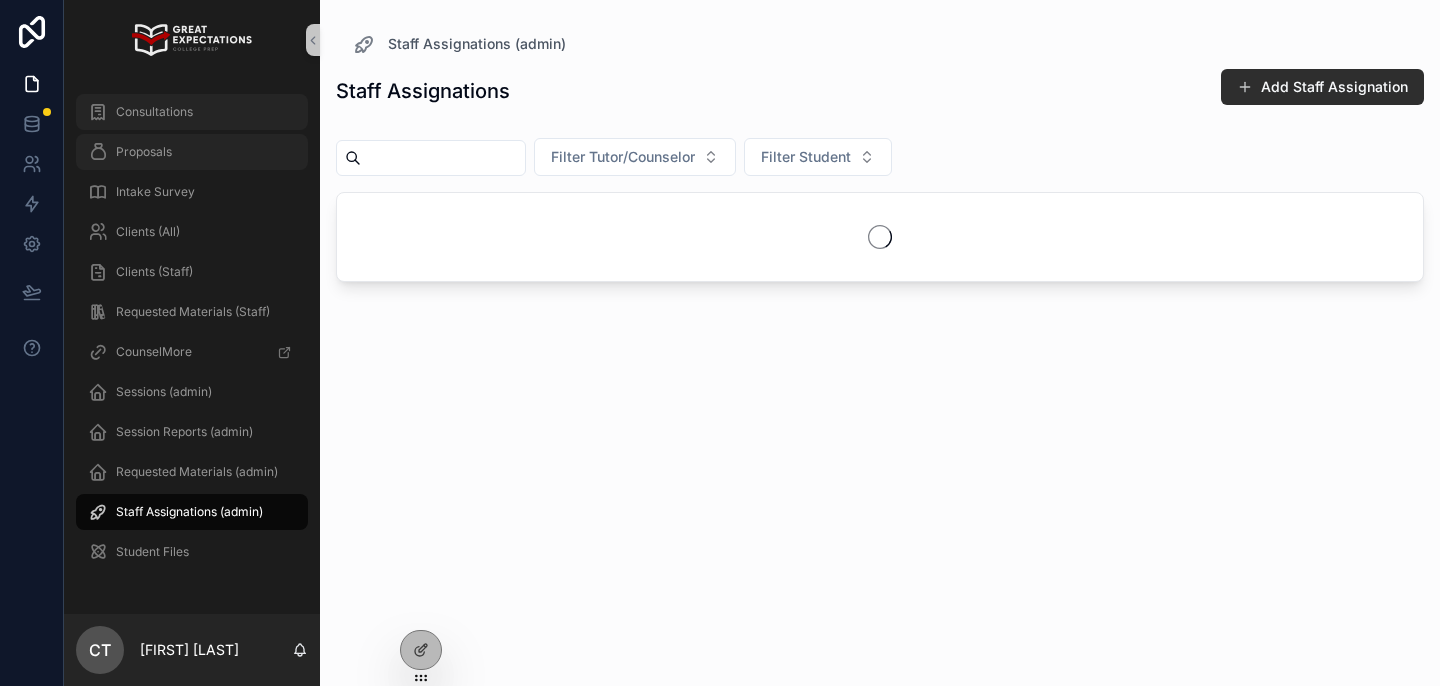 click on "Consultations" at bounding box center (192, 112) 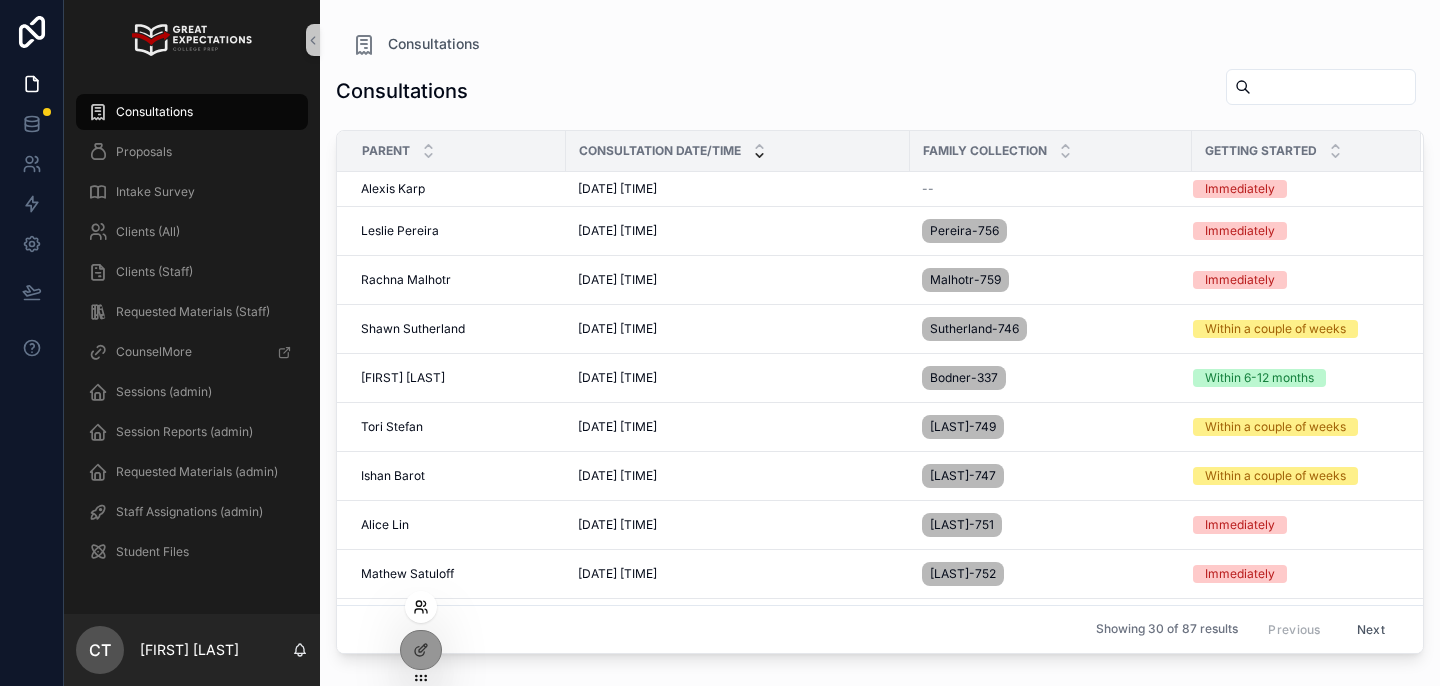 click 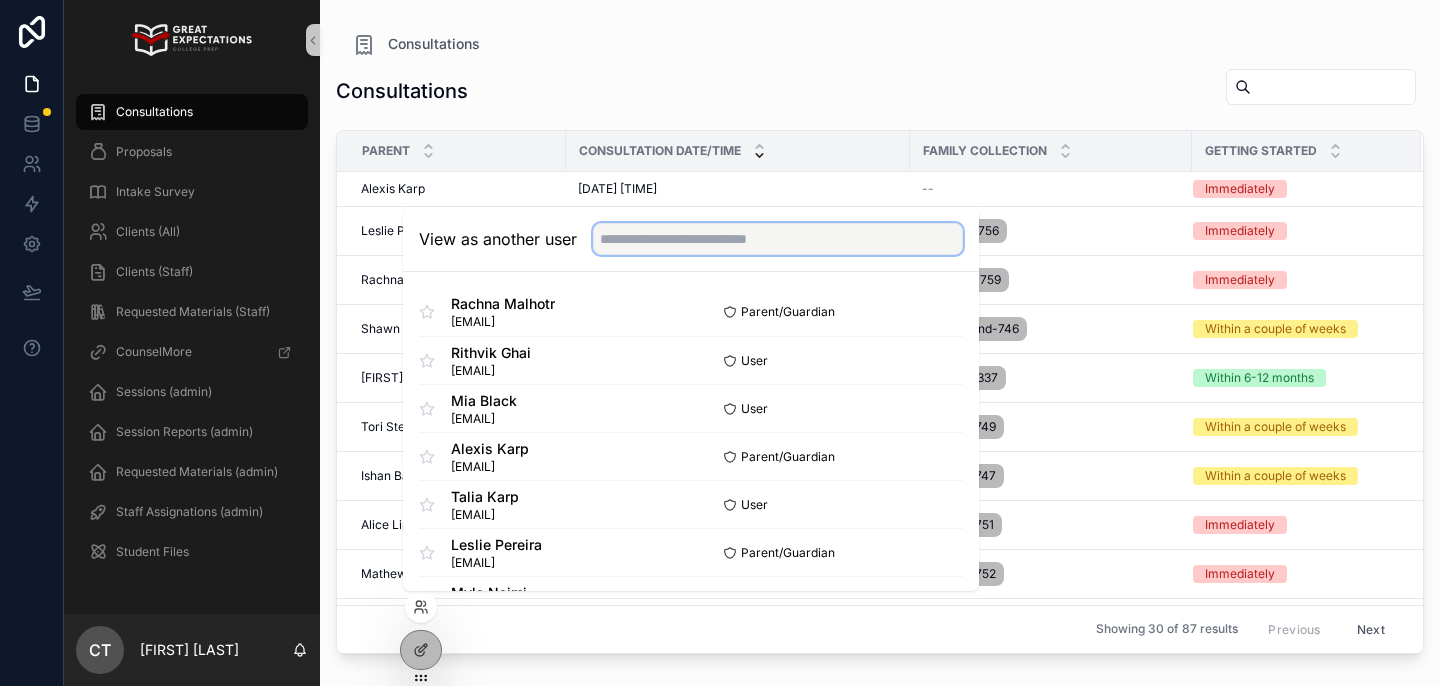 click at bounding box center (778, 239) 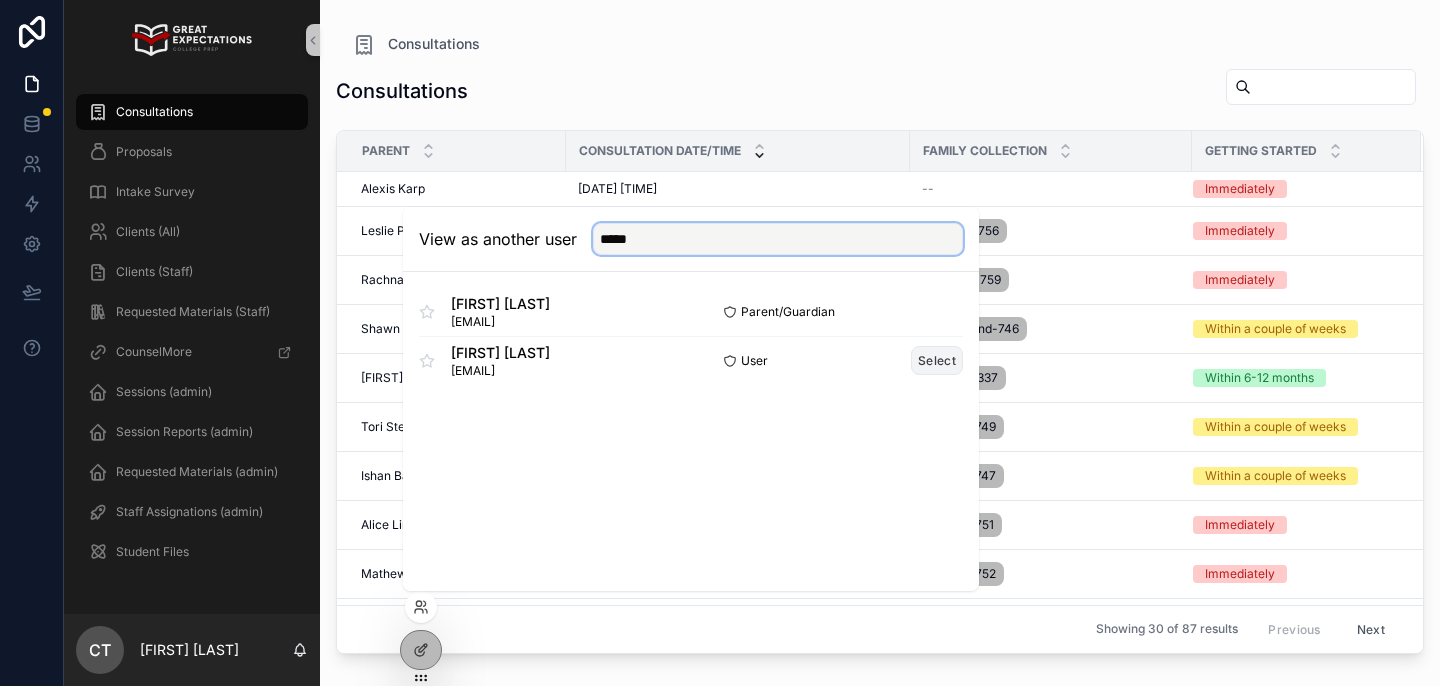 type on "*****" 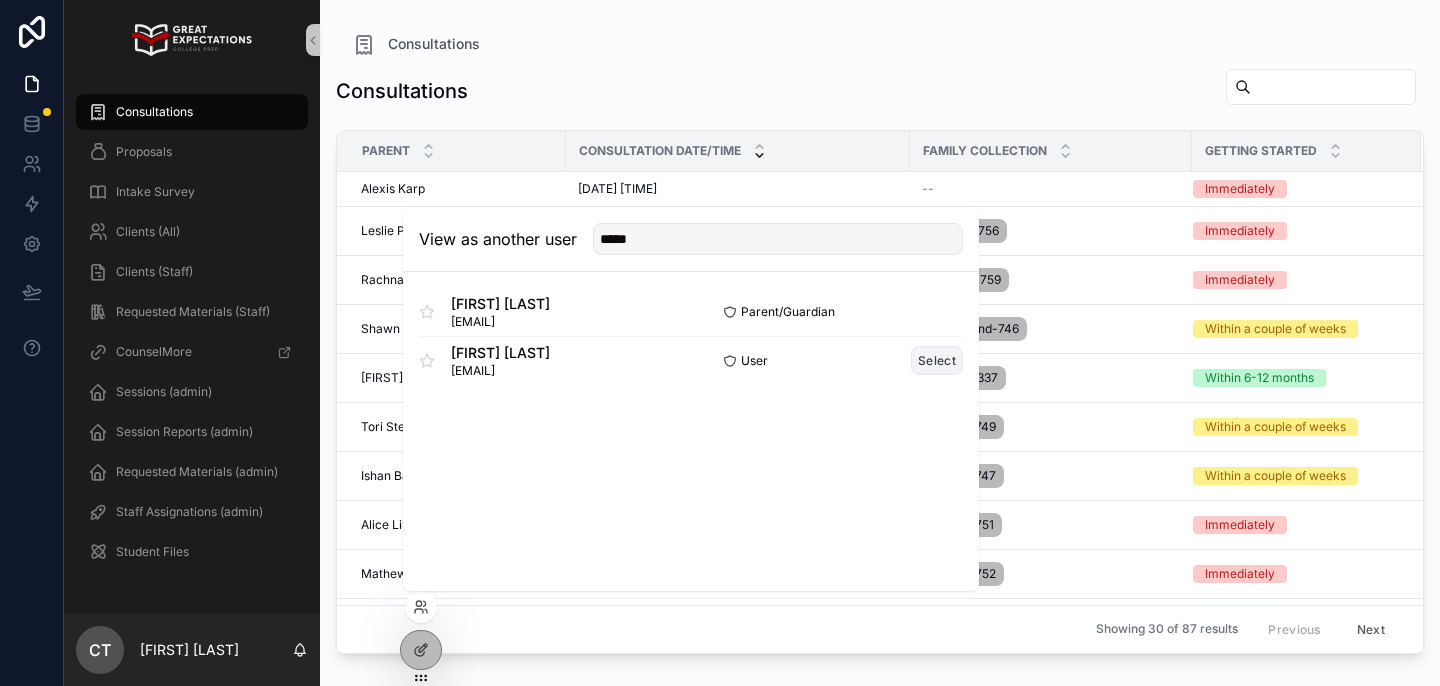 click on "Select" at bounding box center (937, 360) 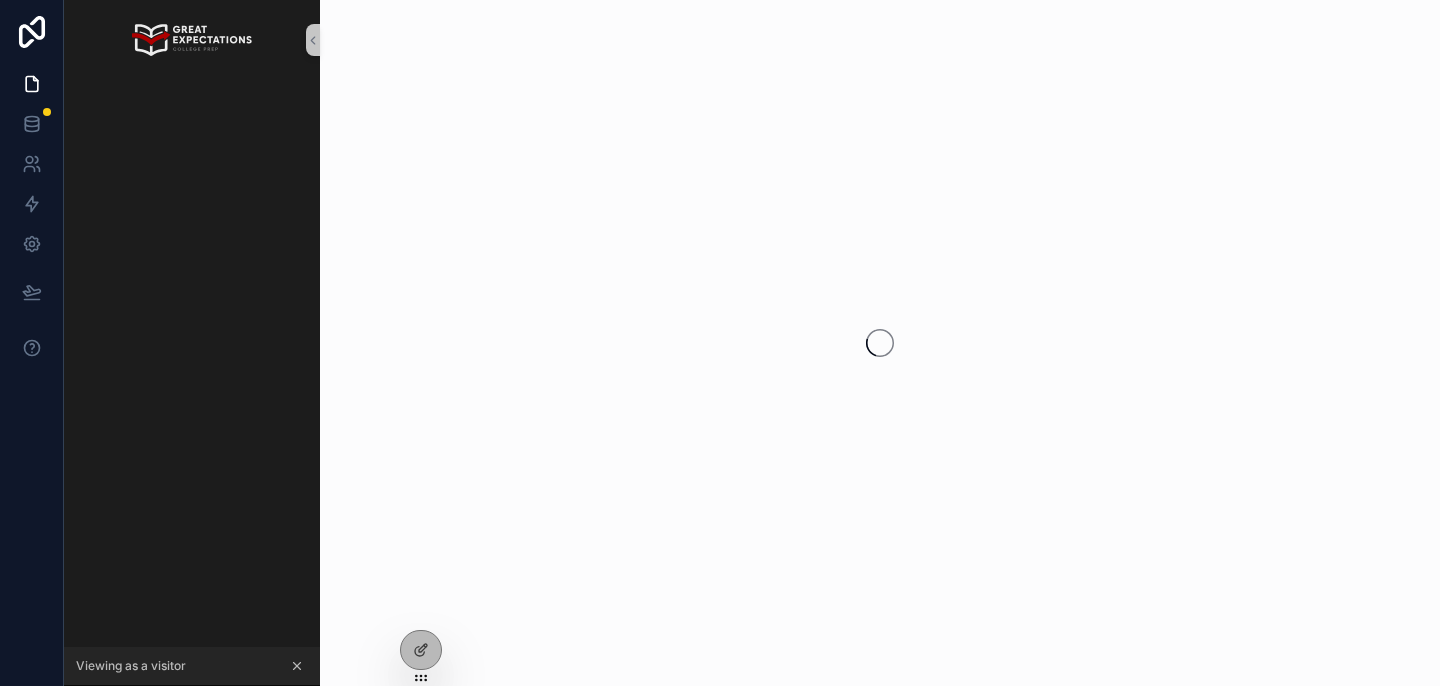scroll, scrollTop: 0, scrollLeft: 0, axis: both 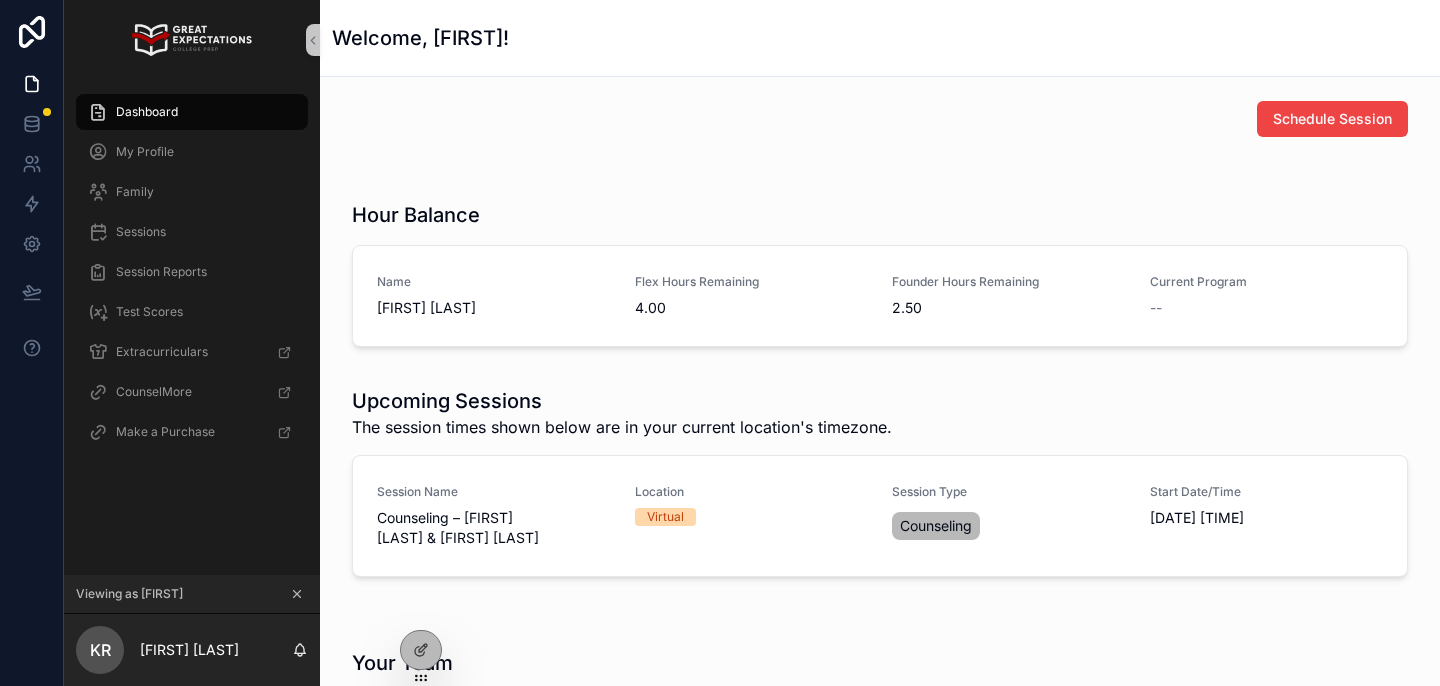 click 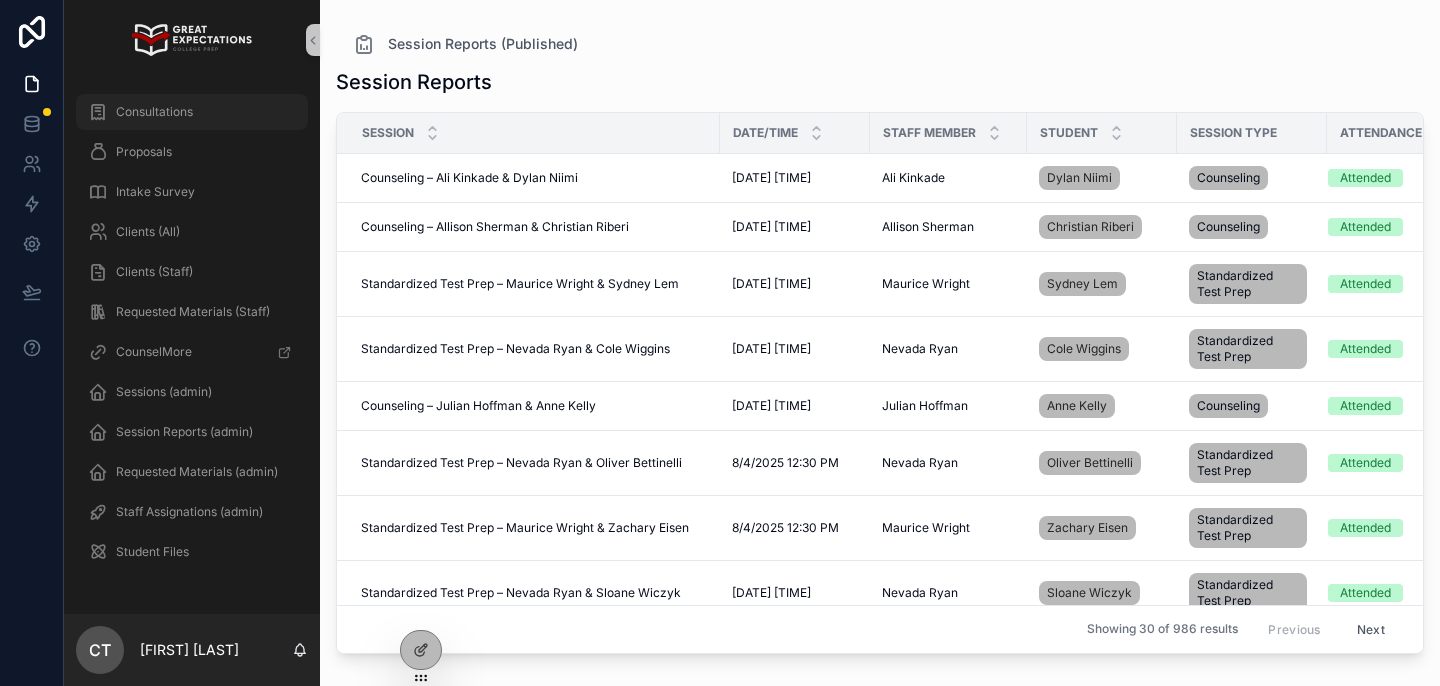 click on "Consultations" at bounding box center (192, 112) 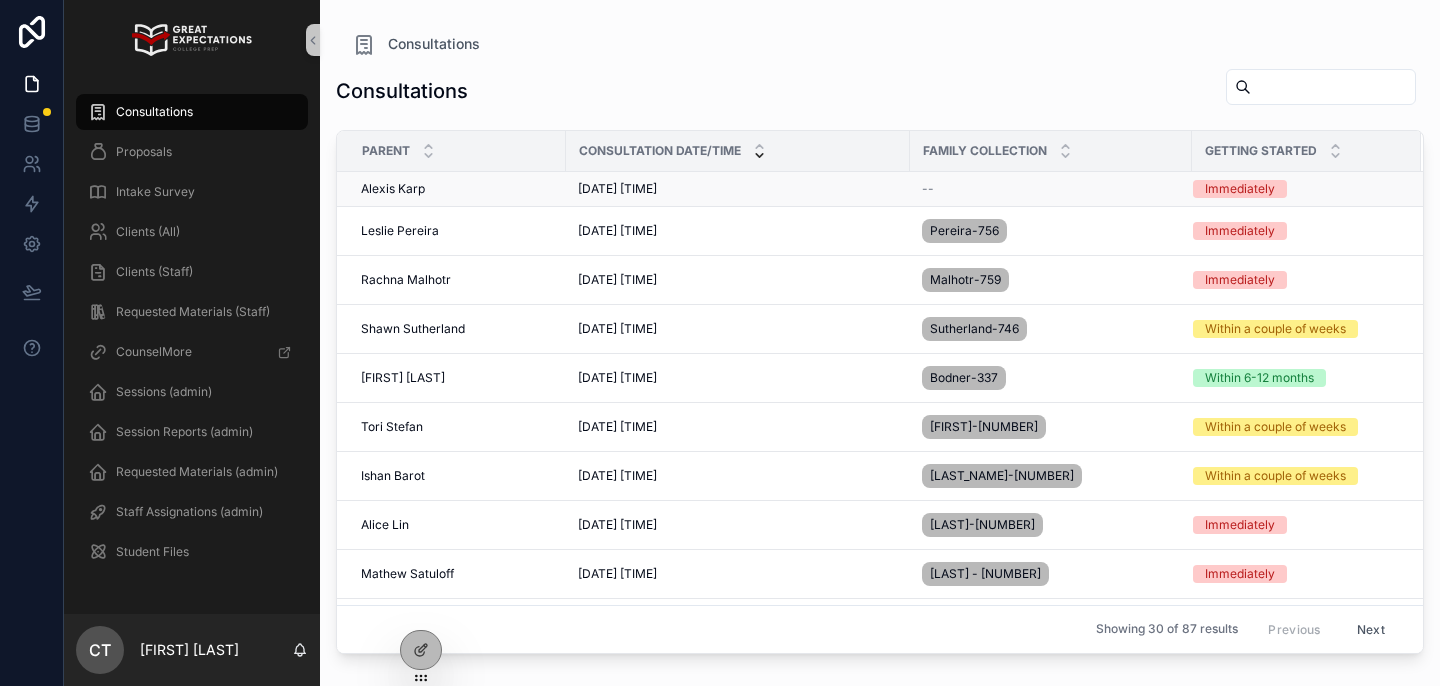 click on "Alexis Karp" at bounding box center [393, 189] 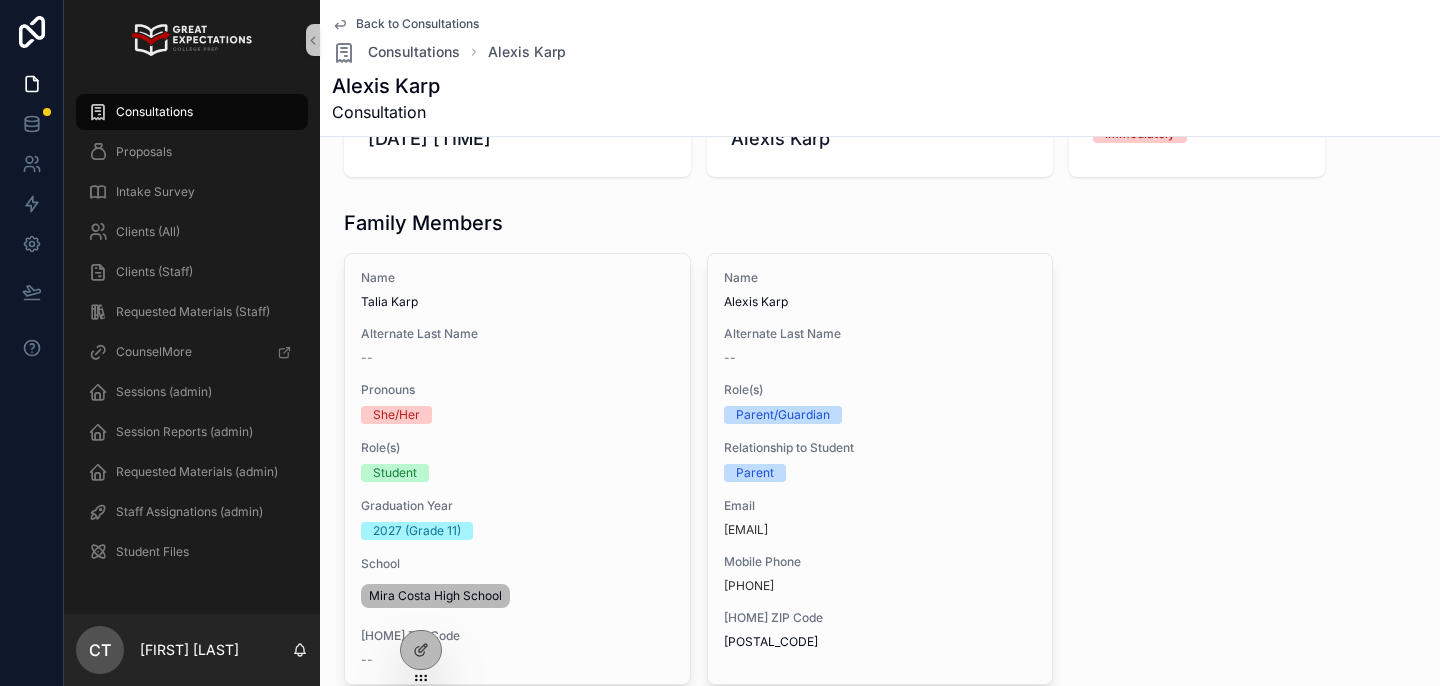scroll, scrollTop: 91, scrollLeft: 0, axis: vertical 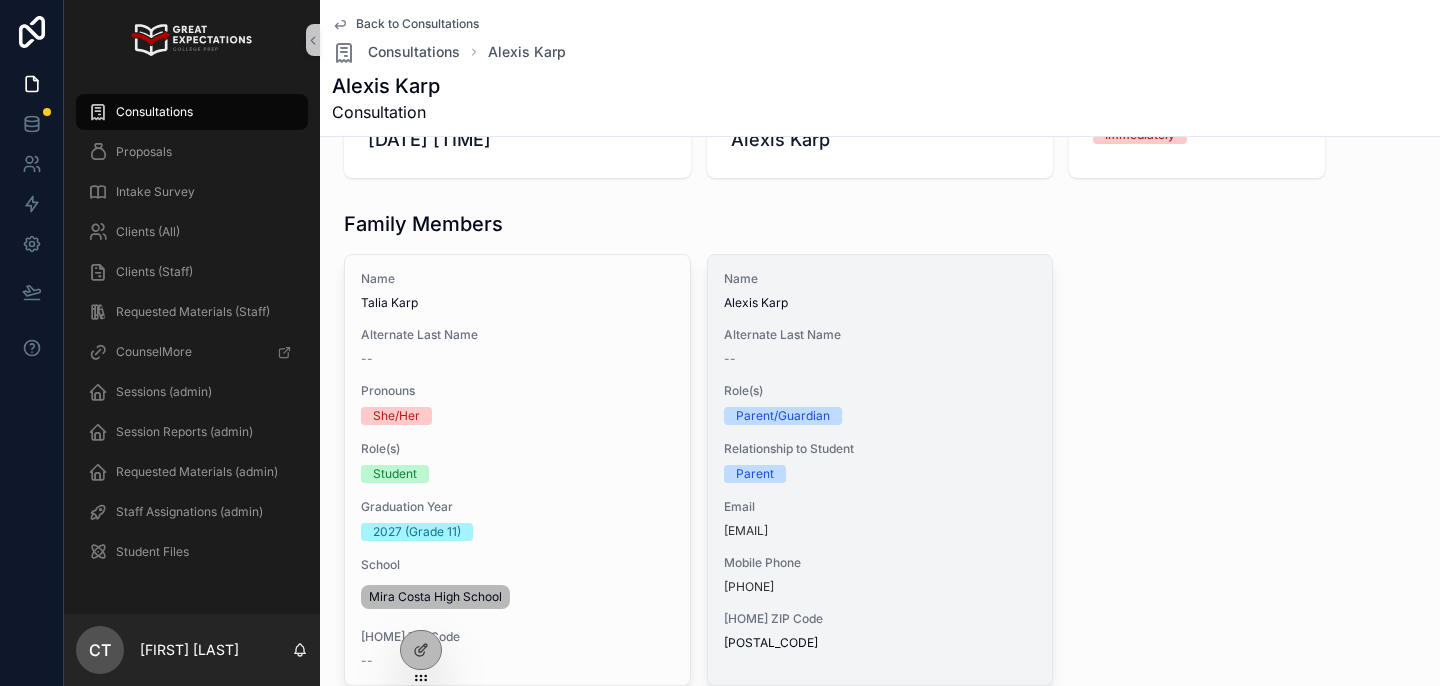 click on "Name Alexis Karp Alternate Last Name -- Role(s) Parent/Guardian Relationship to Student Parent Email alexiskarp21@gmail.com Mobile Phone +1 323-603-6741 [Home] ZIP Code 90266" at bounding box center (880, 461) 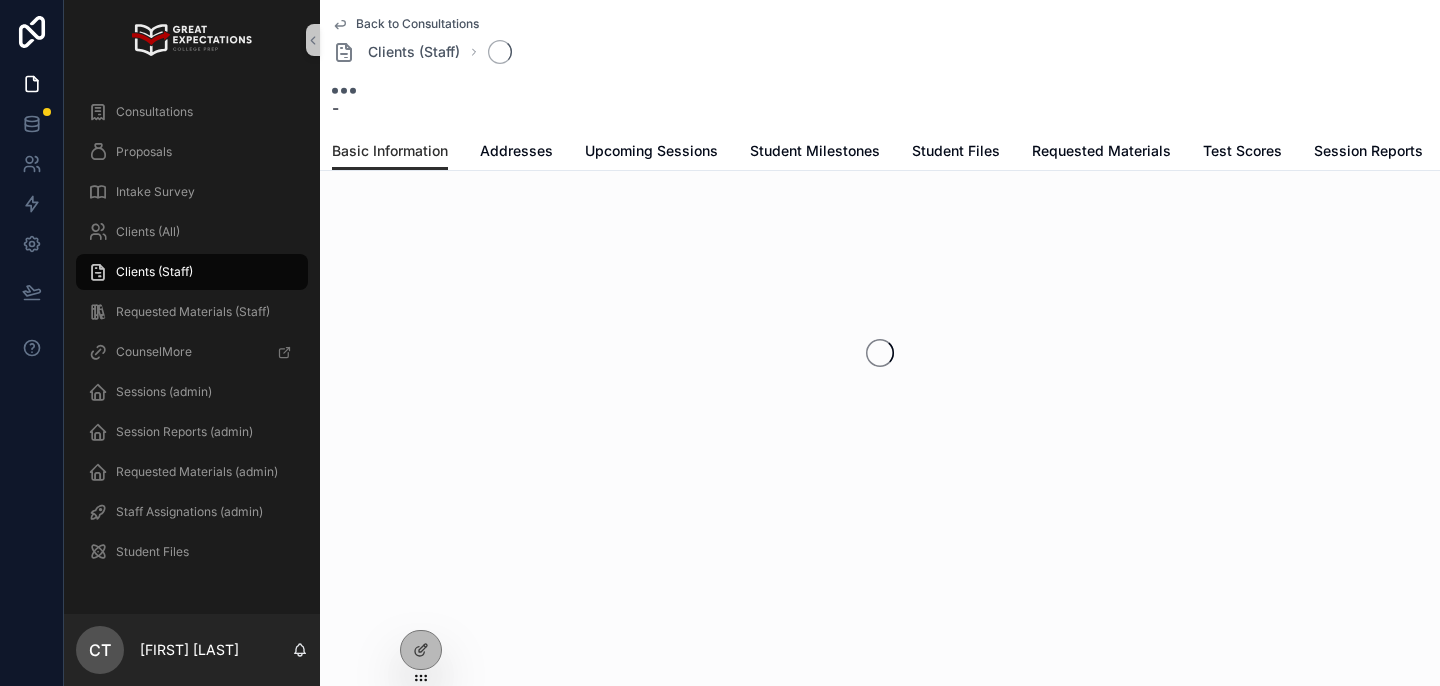 scroll, scrollTop: 0, scrollLeft: 0, axis: both 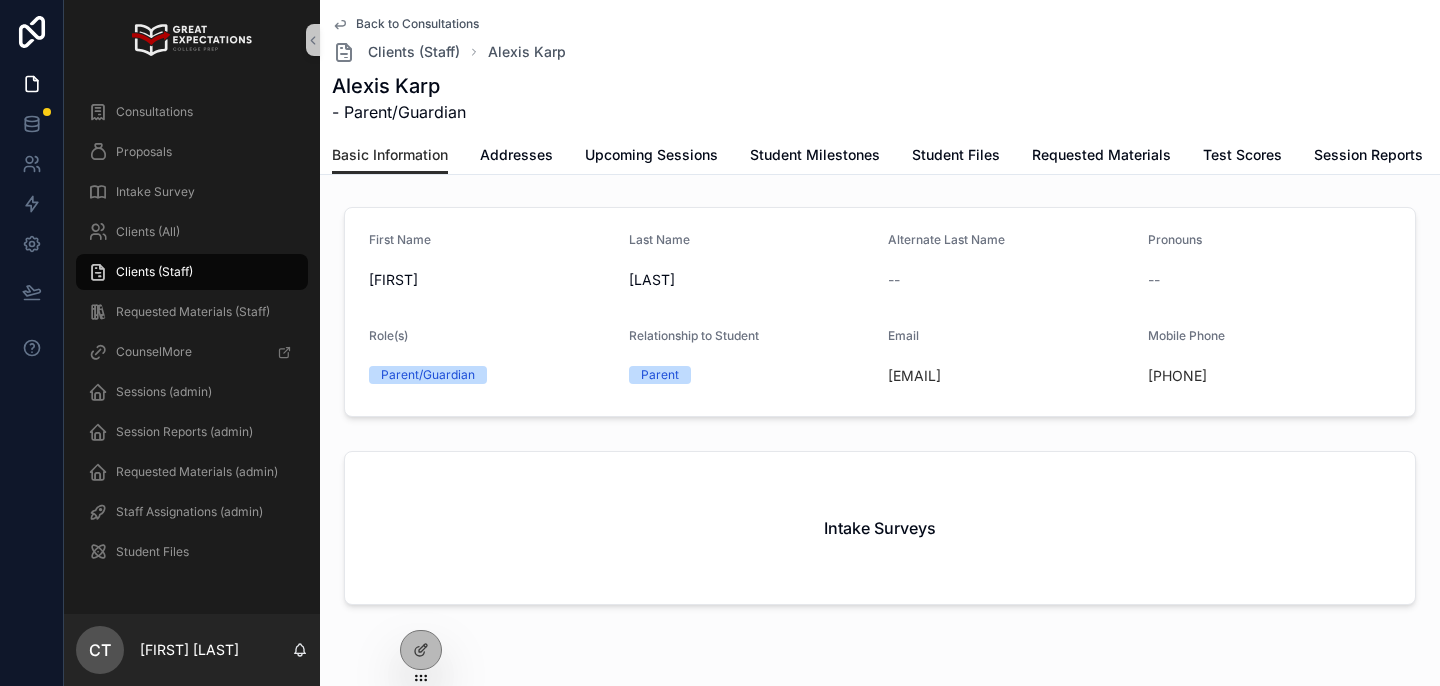 drag, startPoint x: 1080, startPoint y: 382, endPoint x: 885, endPoint y: 380, distance: 195.01025 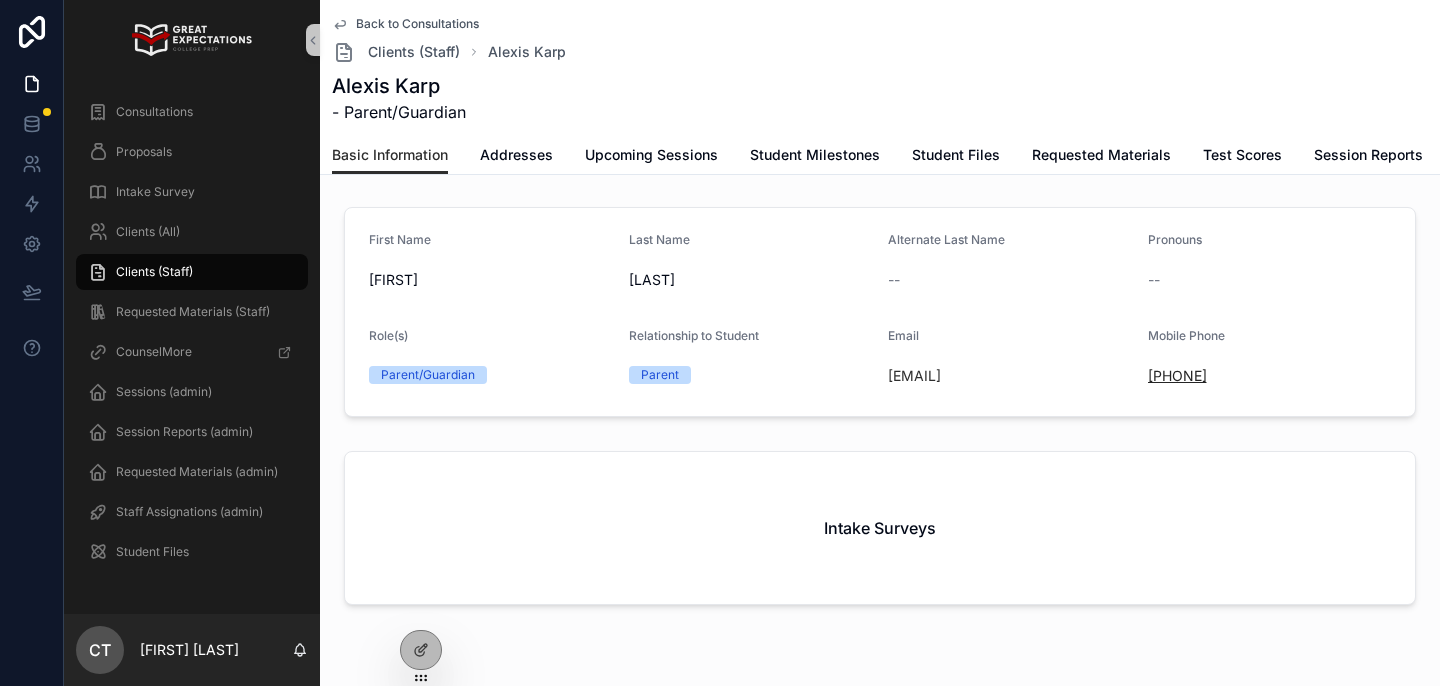 drag, startPoint x: 1297, startPoint y: 386, endPoint x: 1168, endPoint y: 375, distance: 129.46814 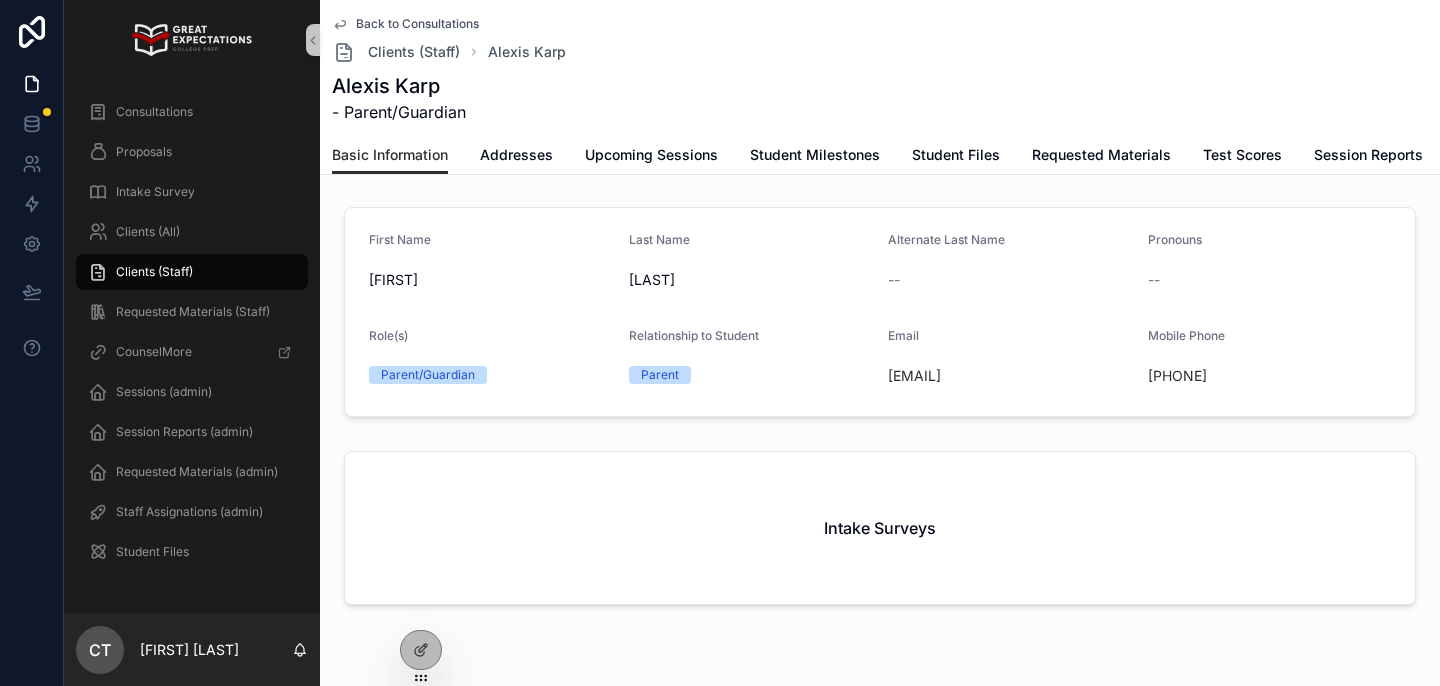 copy on "323-603-6741" 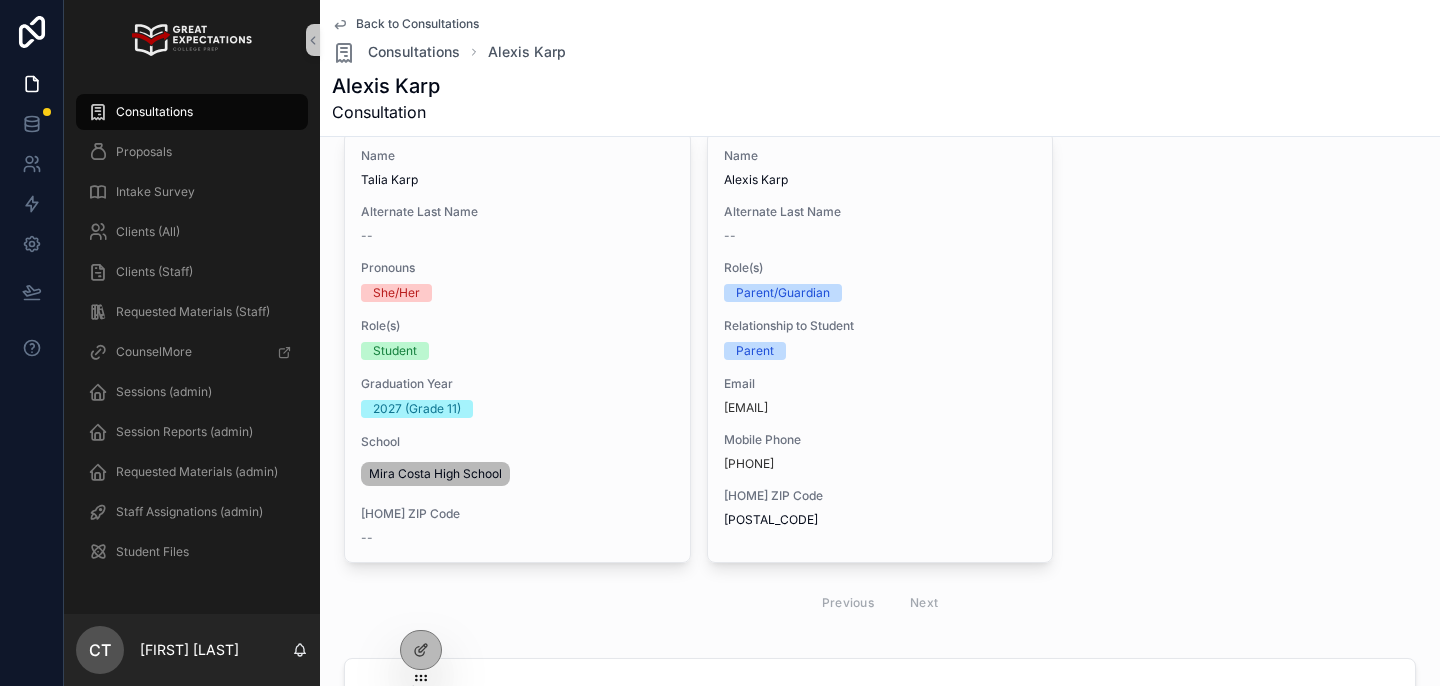 scroll, scrollTop: 166, scrollLeft: 0, axis: vertical 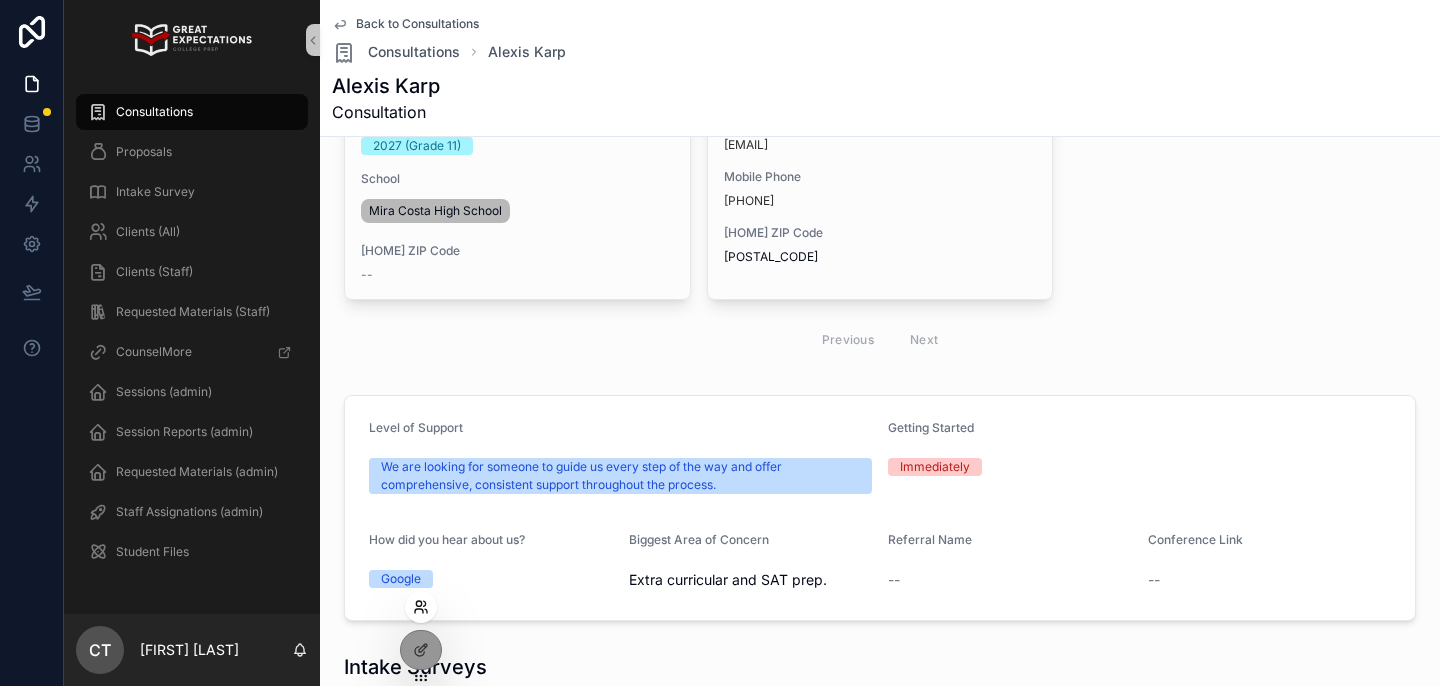 click 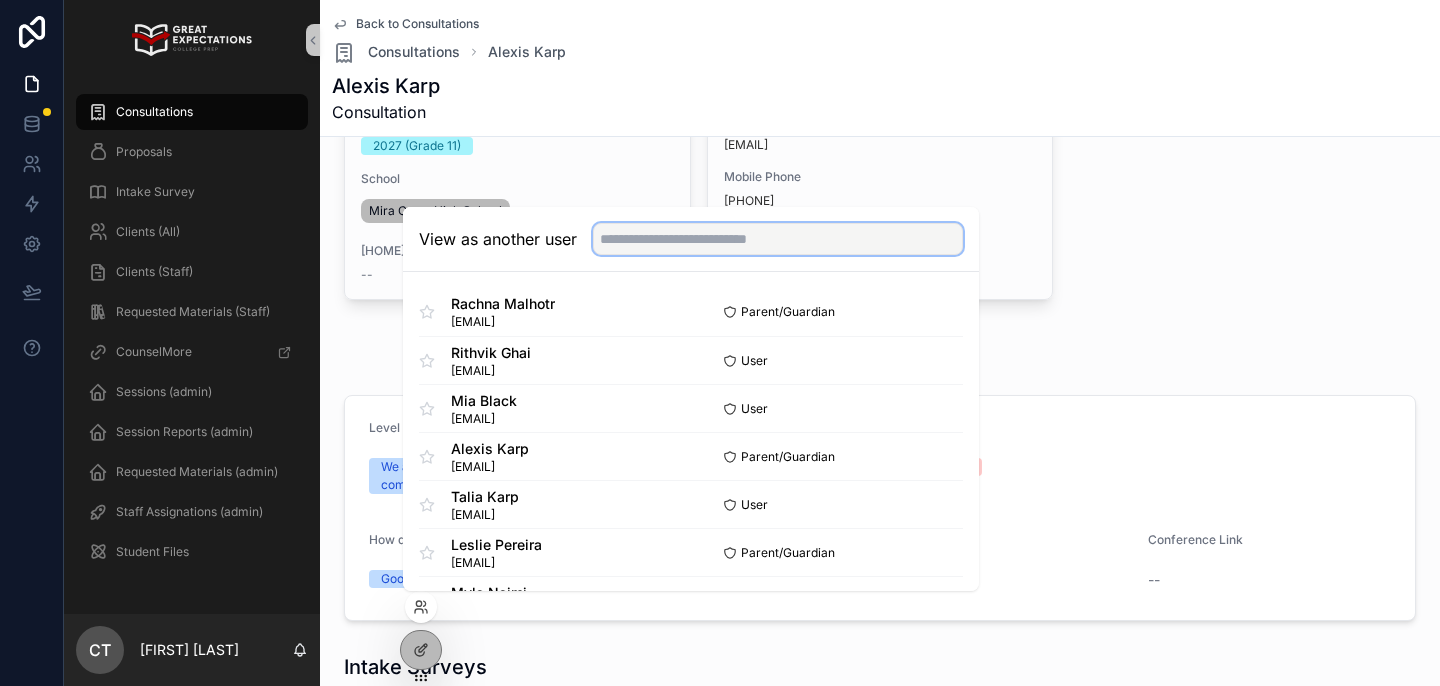 click at bounding box center [778, 239] 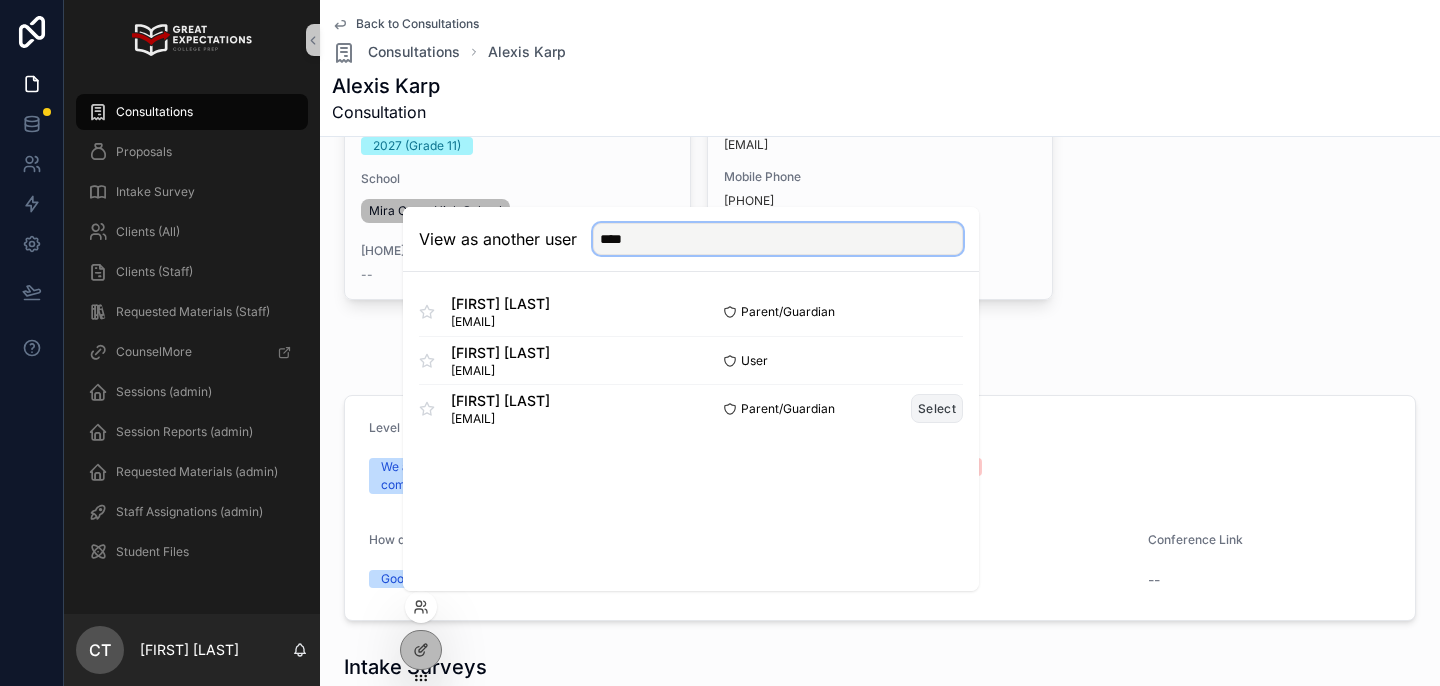 type on "****" 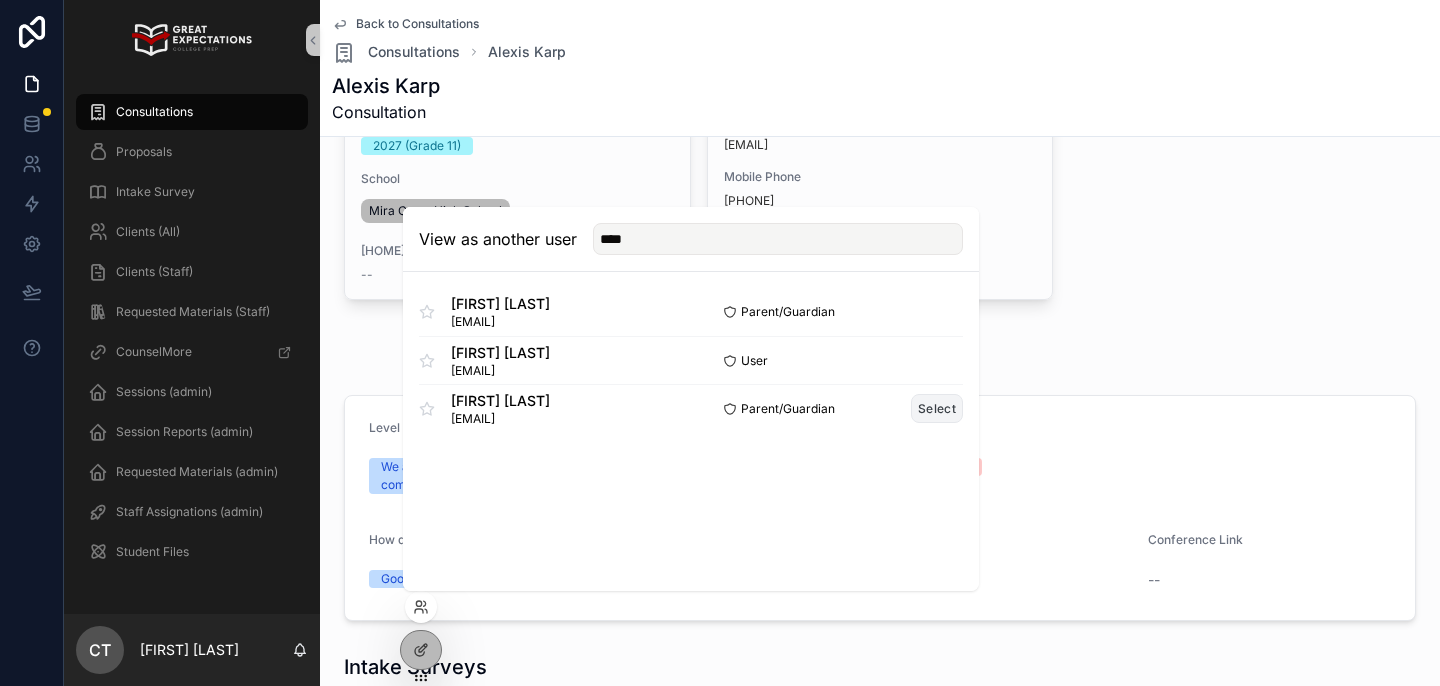 click on "Select" at bounding box center [937, 408] 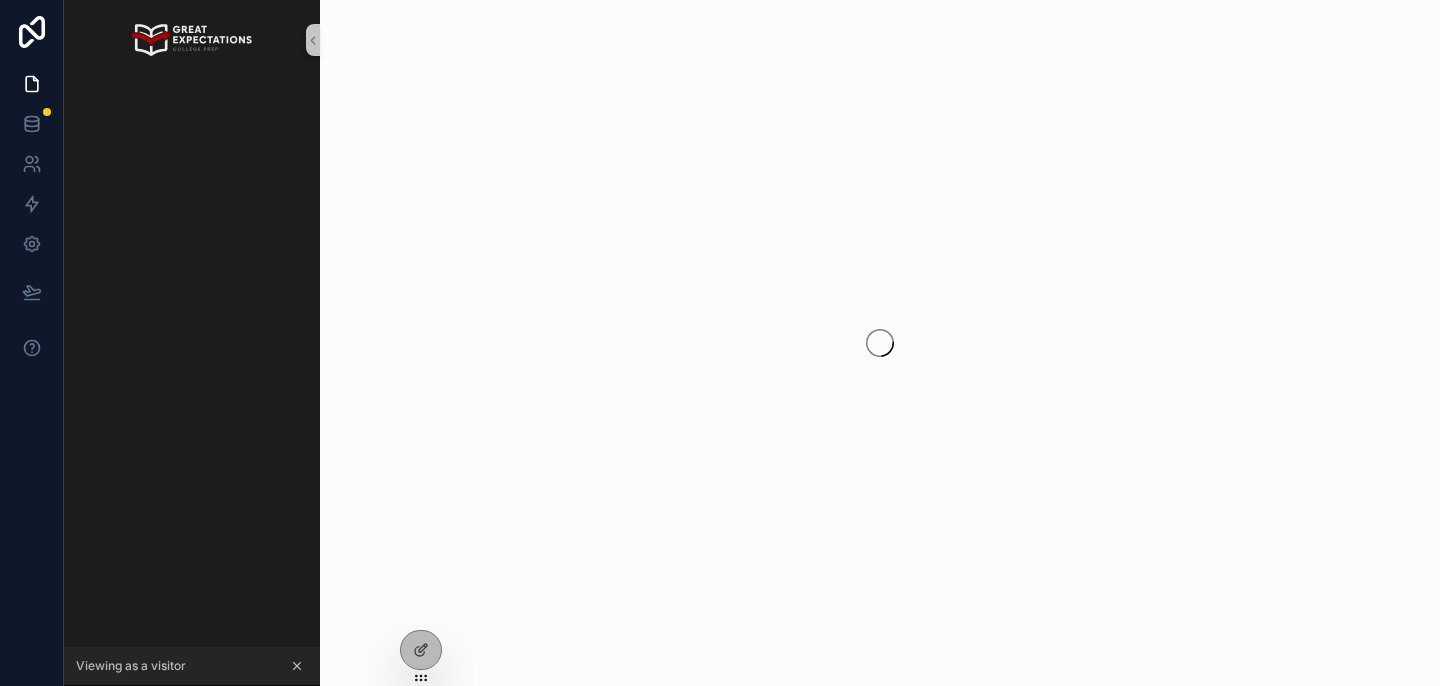 scroll, scrollTop: 0, scrollLeft: 0, axis: both 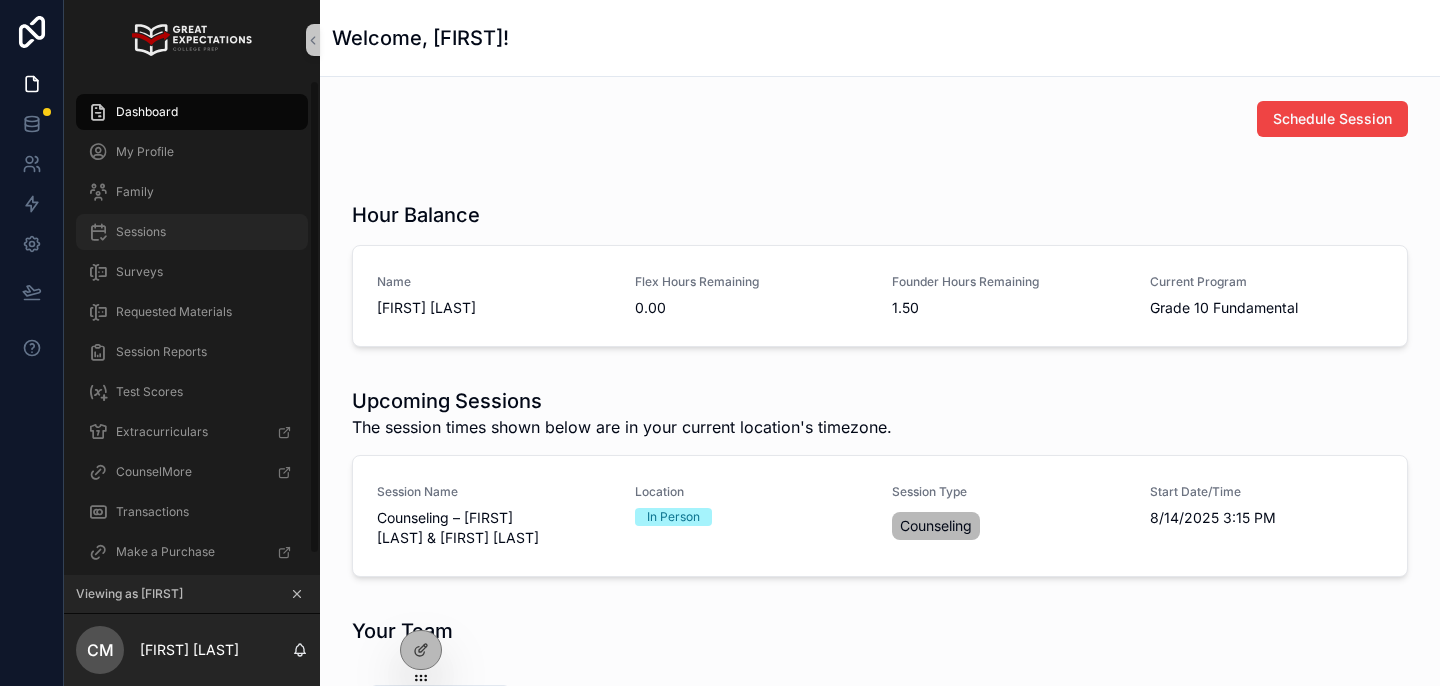 click on "Sessions" at bounding box center [192, 232] 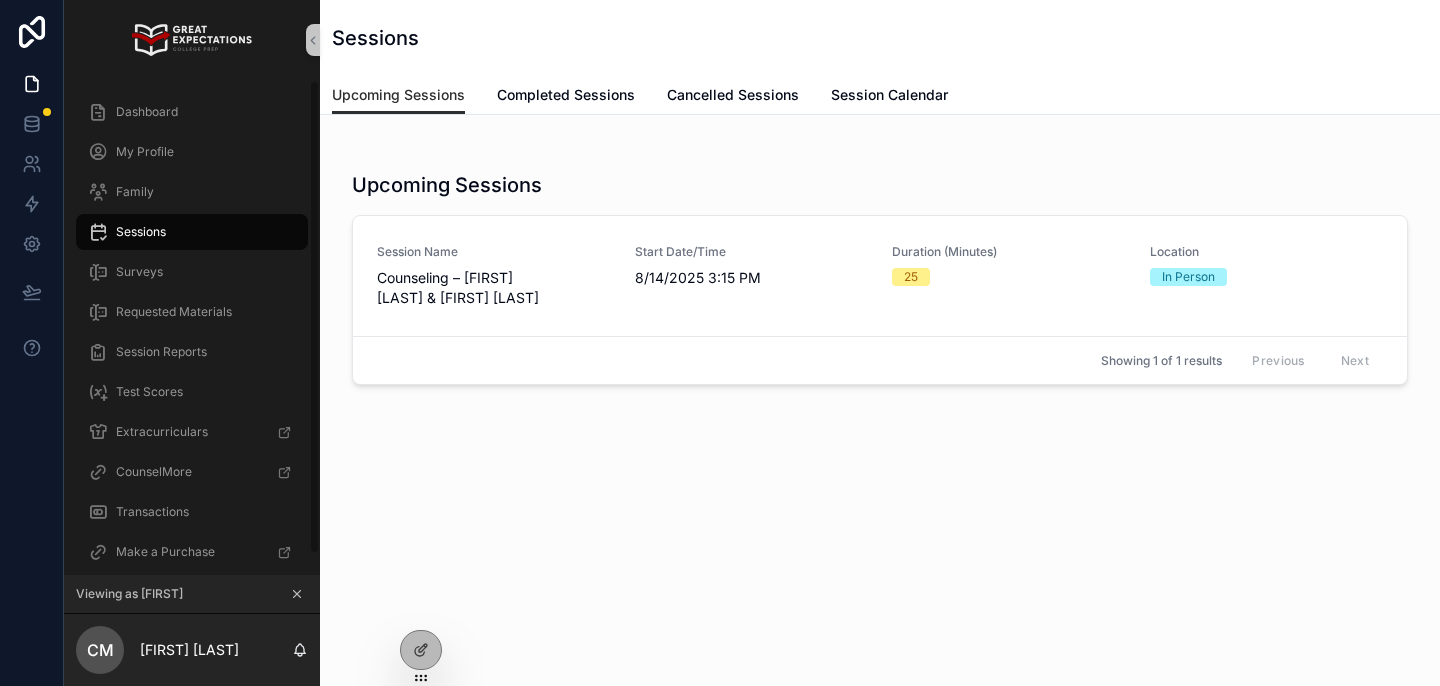 click at bounding box center (297, 594) 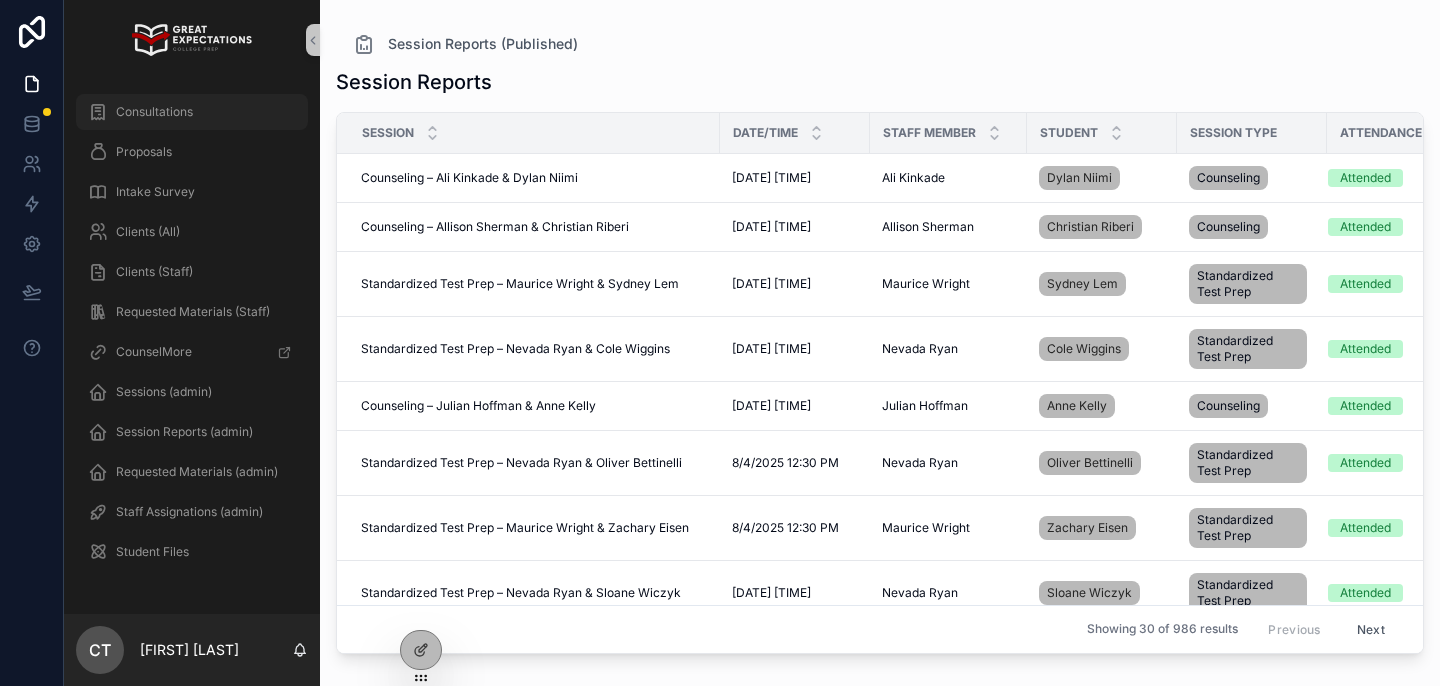 click on "Consultations" at bounding box center [154, 112] 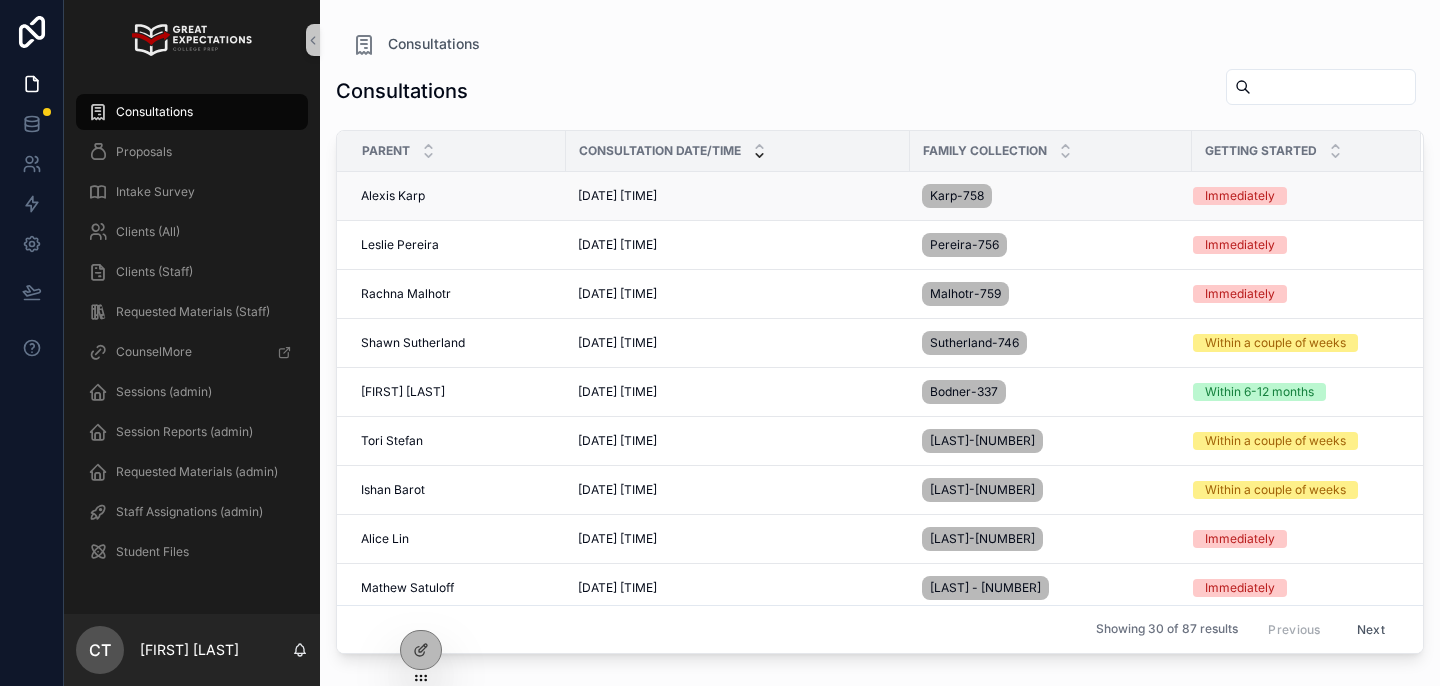 click on "[FIRST] [LAST] [FIRST] [LAST]" at bounding box center [451, 196] 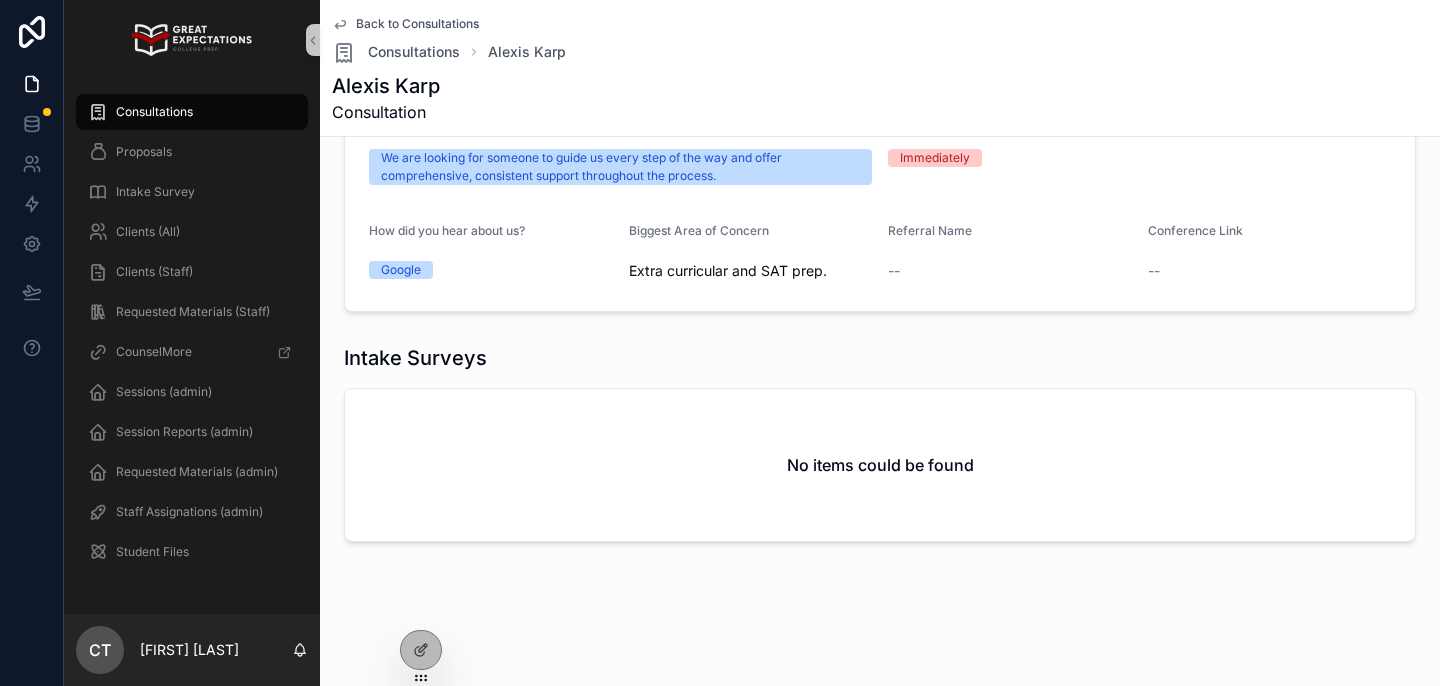 scroll, scrollTop: 838, scrollLeft: 0, axis: vertical 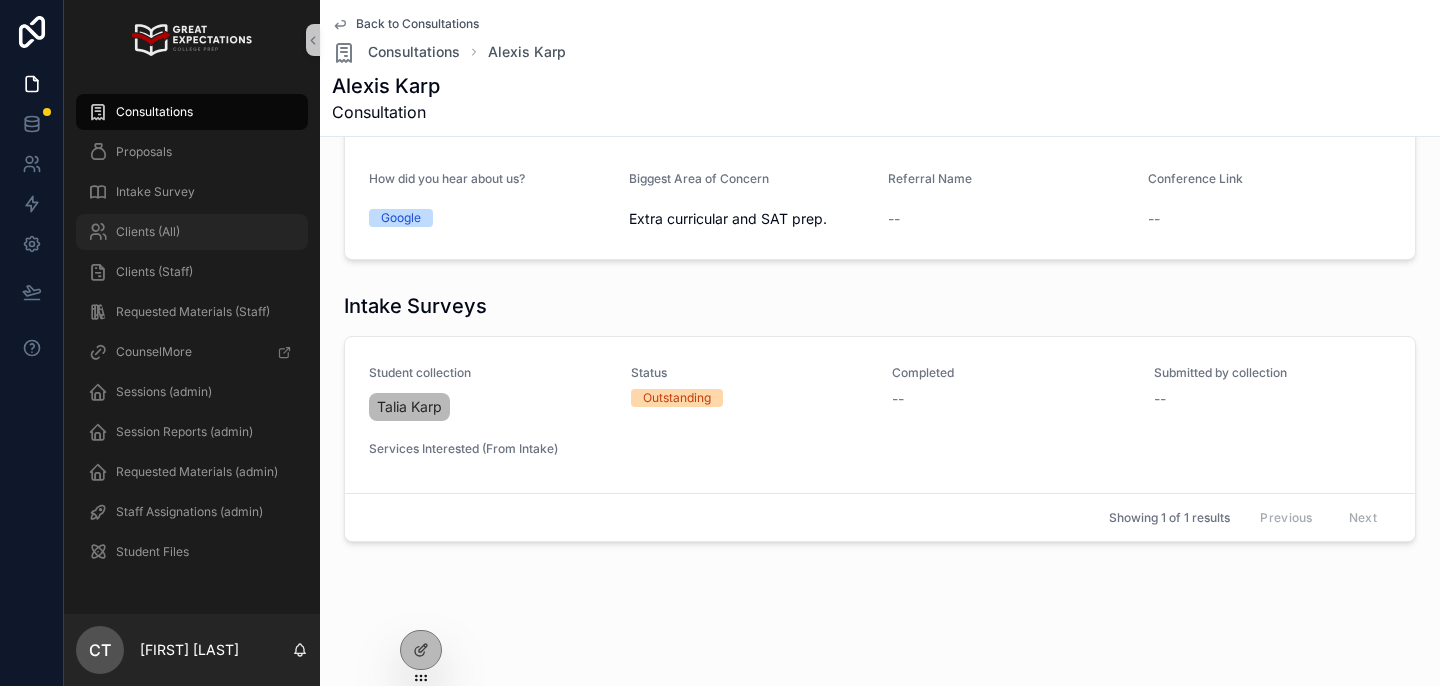 click on "Clients (All)" at bounding box center [192, 232] 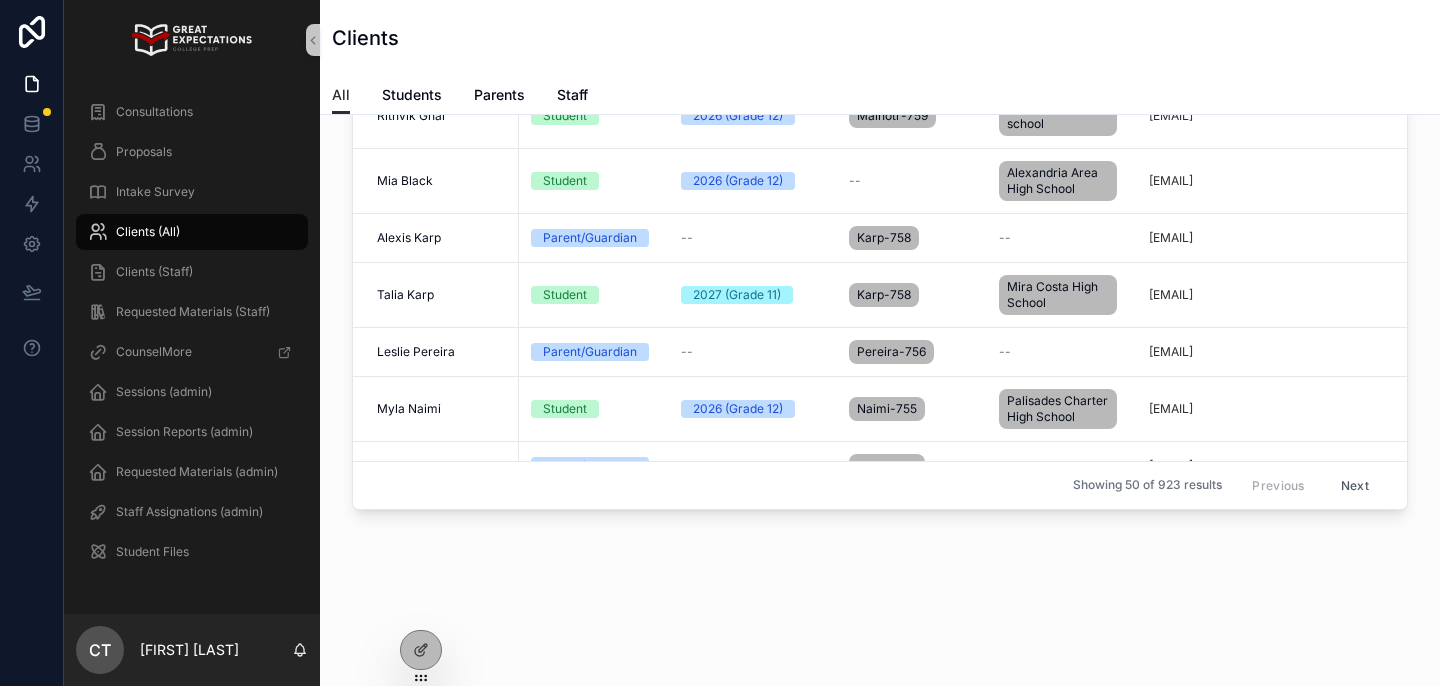 scroll, scrollTop: 0, scrollLeft: 0, axis: both 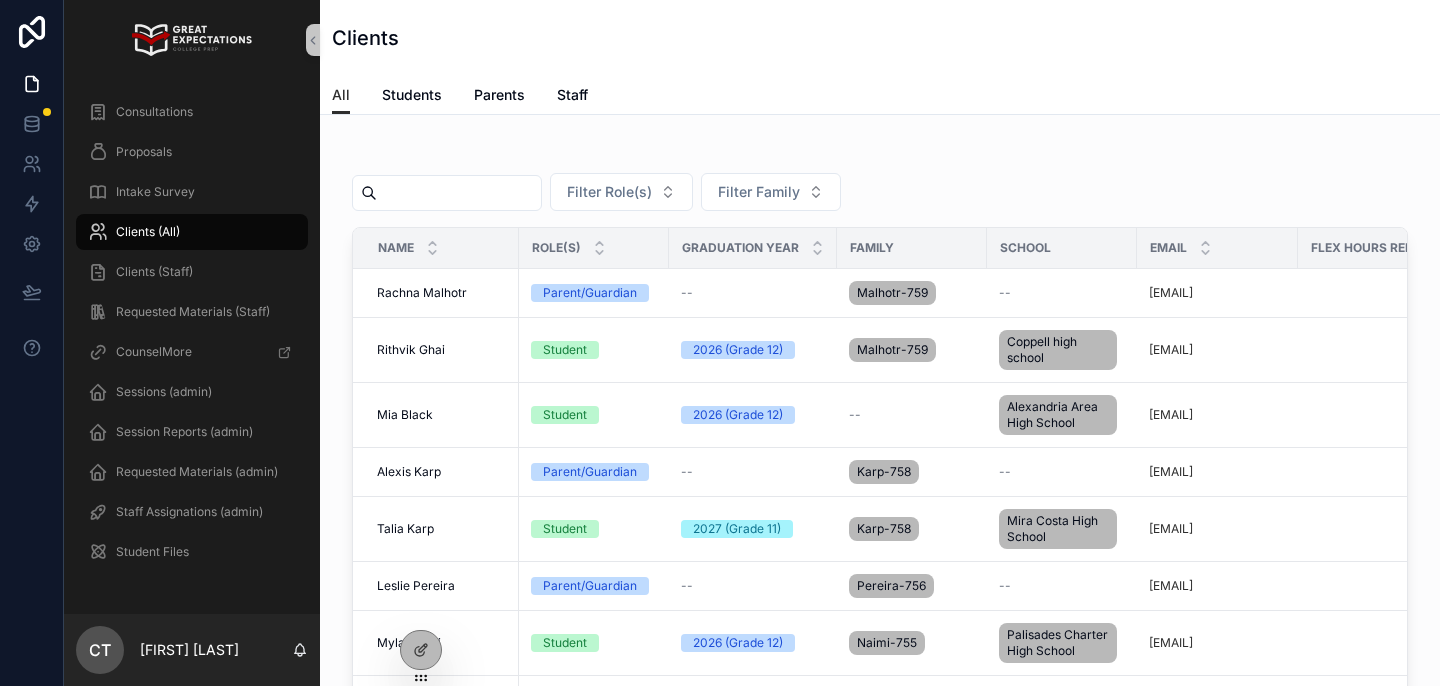 click at bounding box center (459, 193) 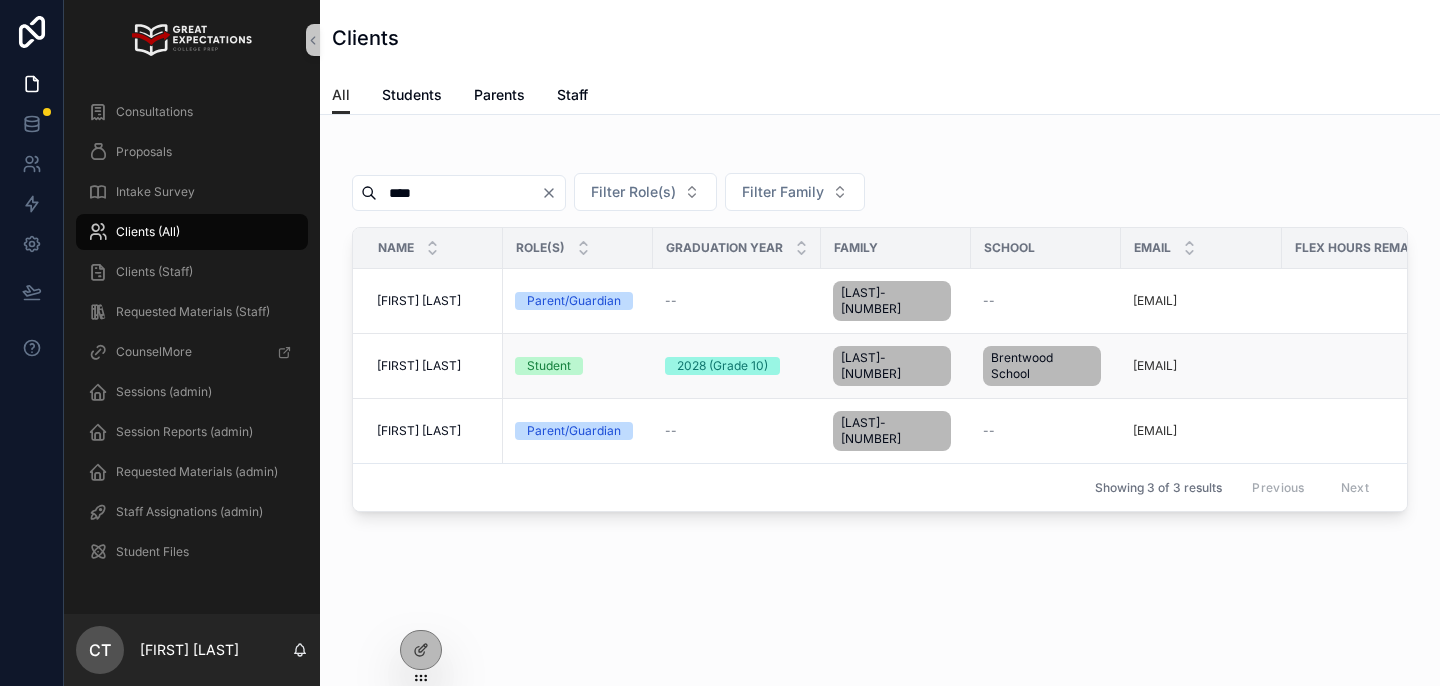 type on "****" 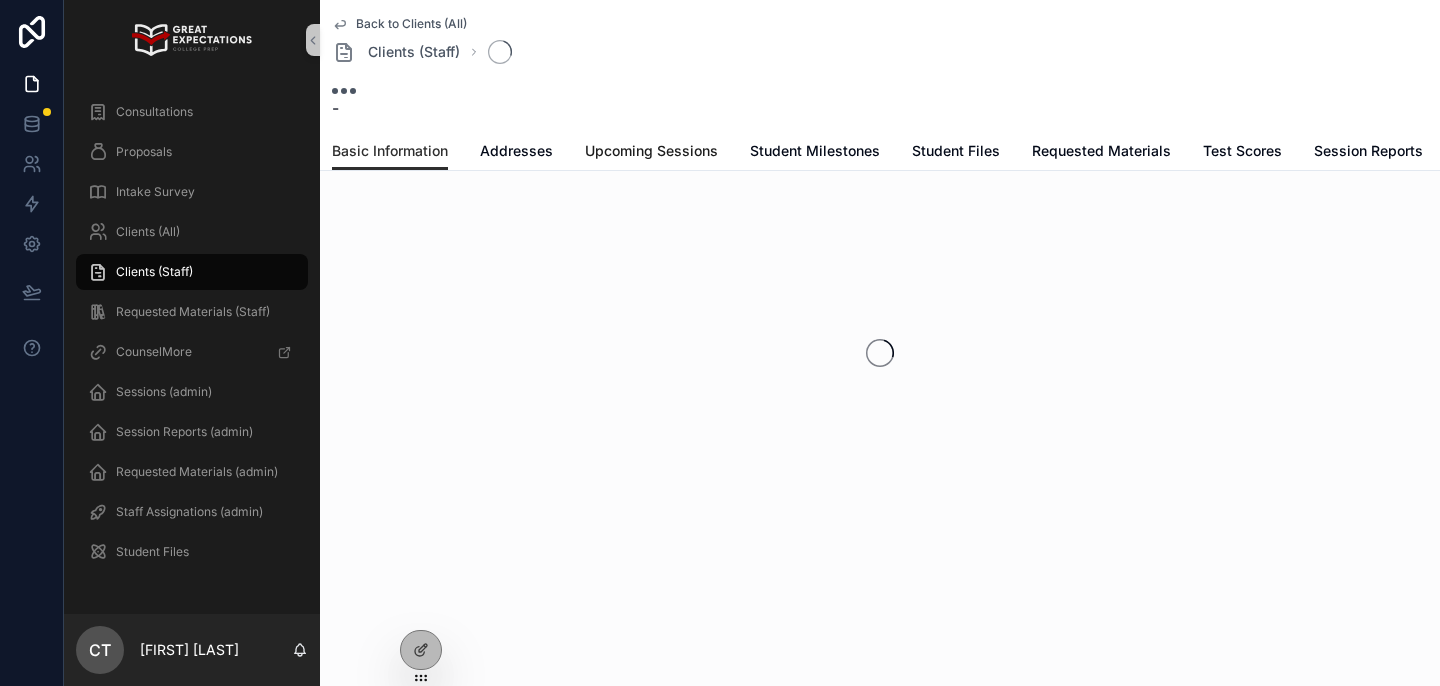 click on "Upcoming Sessions" at bounding box center [651, 151] 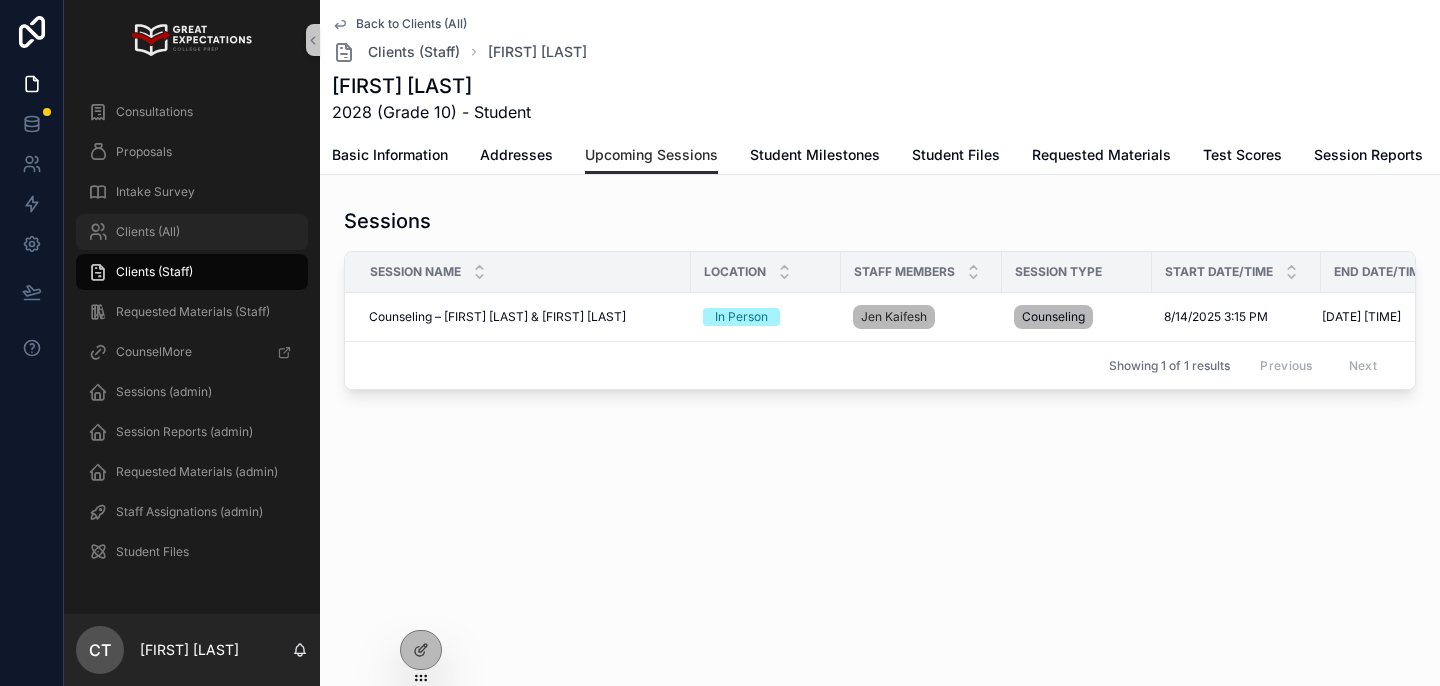 click on "Clients (All)" at bounding box center (192, 232) 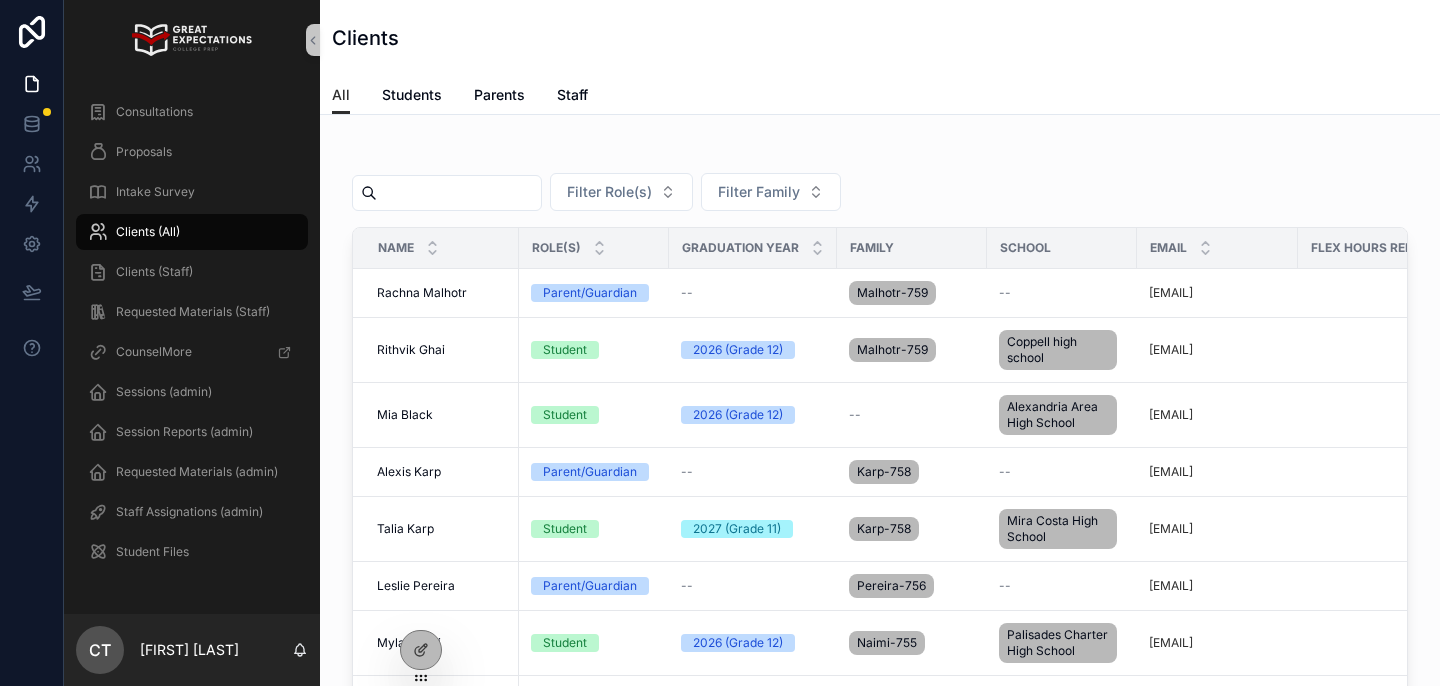 click at bounding box center (459, 193) 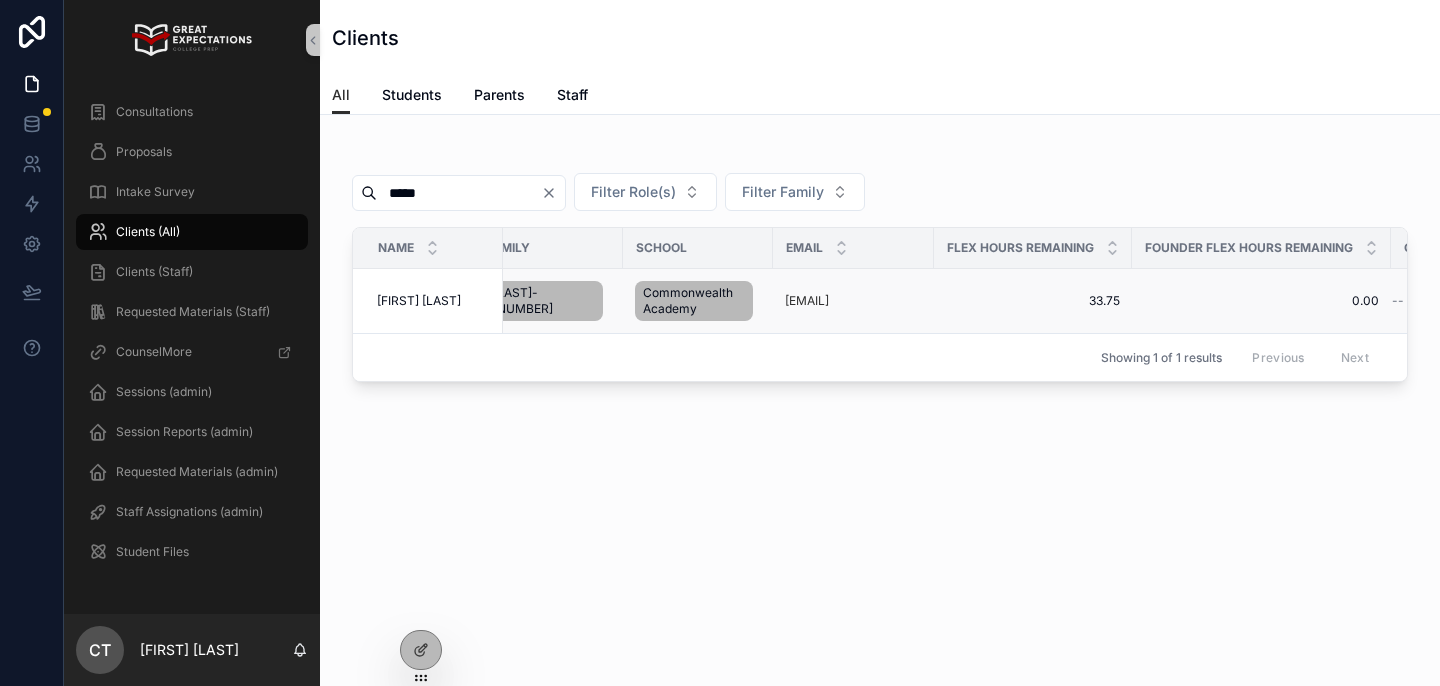 scroll, scrollTop: 0, scrollLeft: 485, axis: horizontal 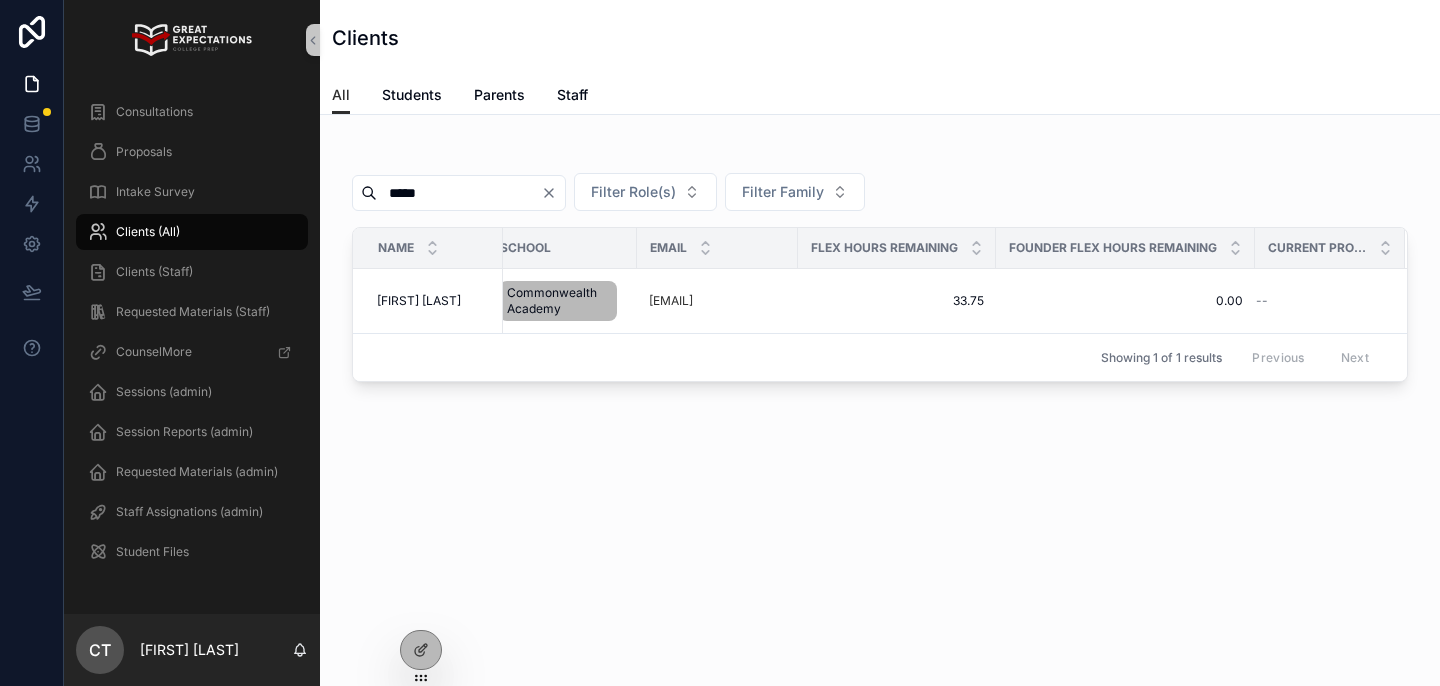 click on "*****" at bounding box center [459, 193] 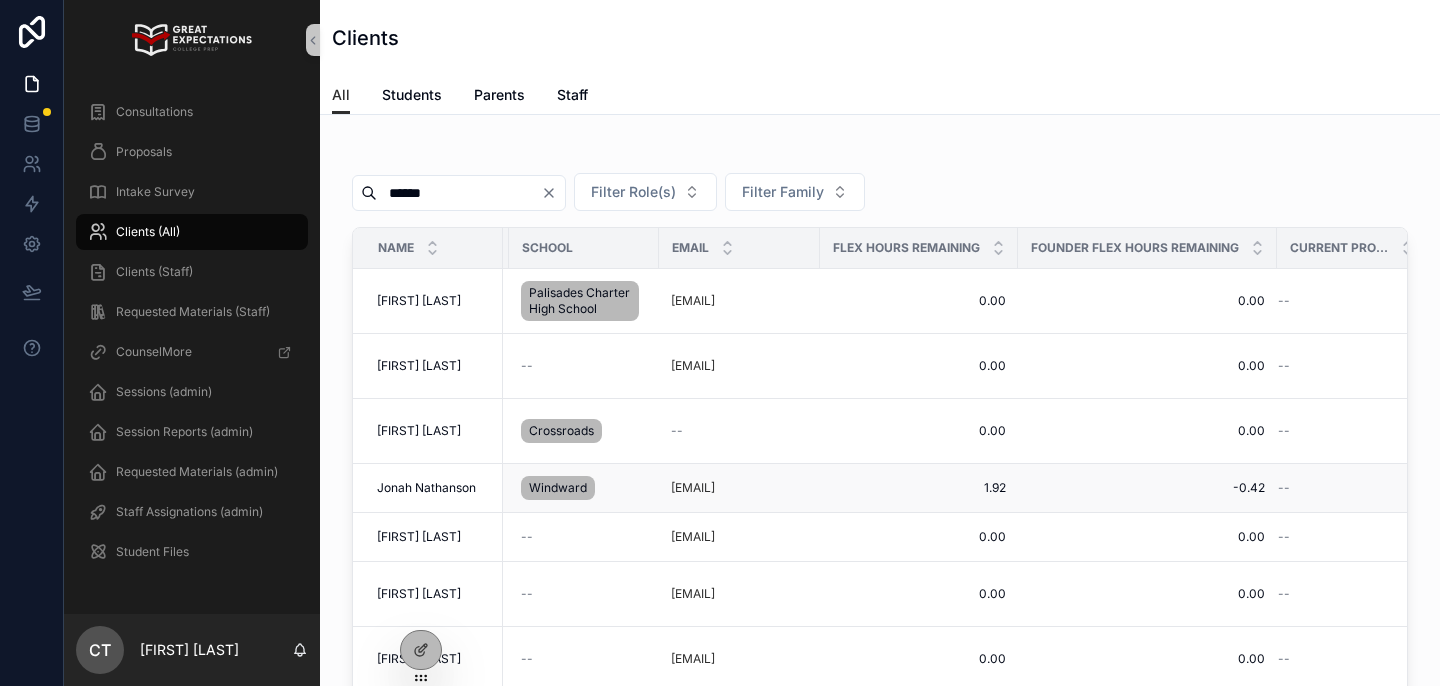 scroll, scrollTop: 0, scrollLeft: 504, axis: horizontal 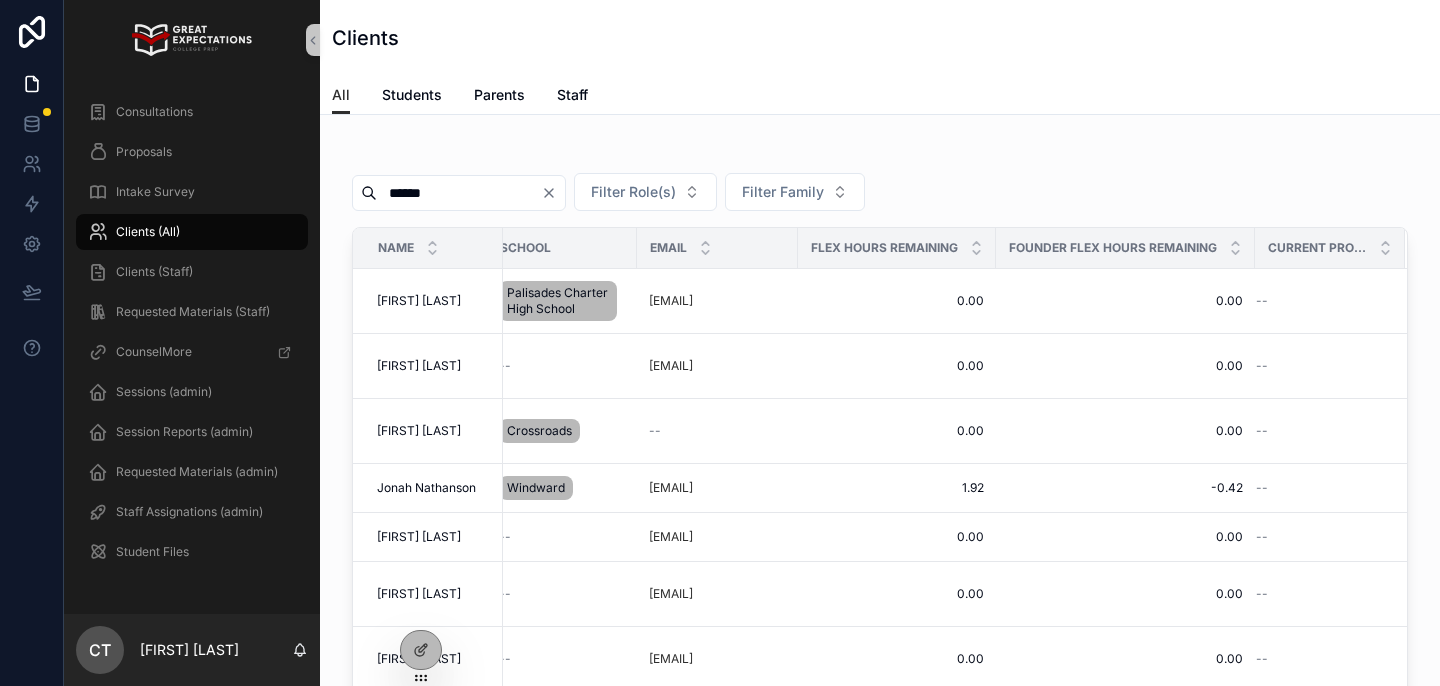type on "******" 